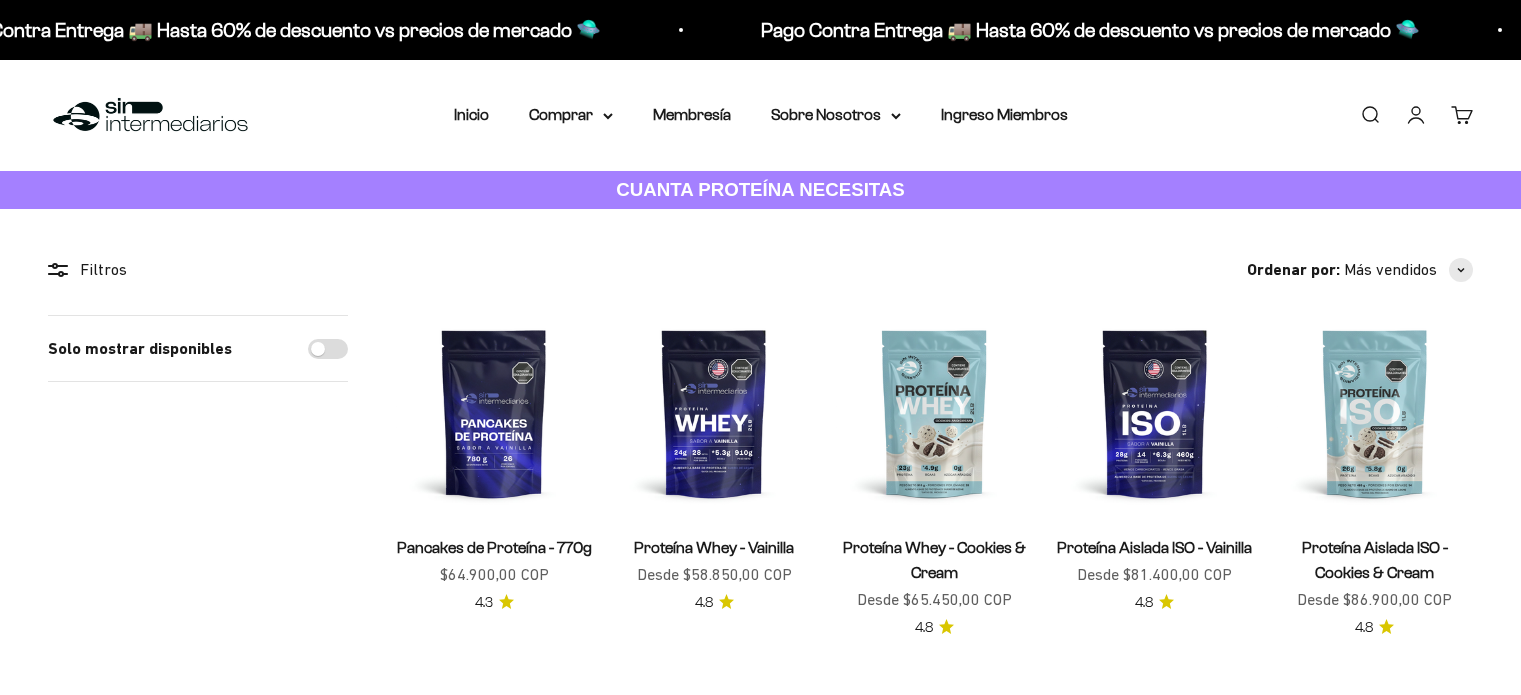 scroll, scrollTop: 0, scrollLeft: 0, axis: both 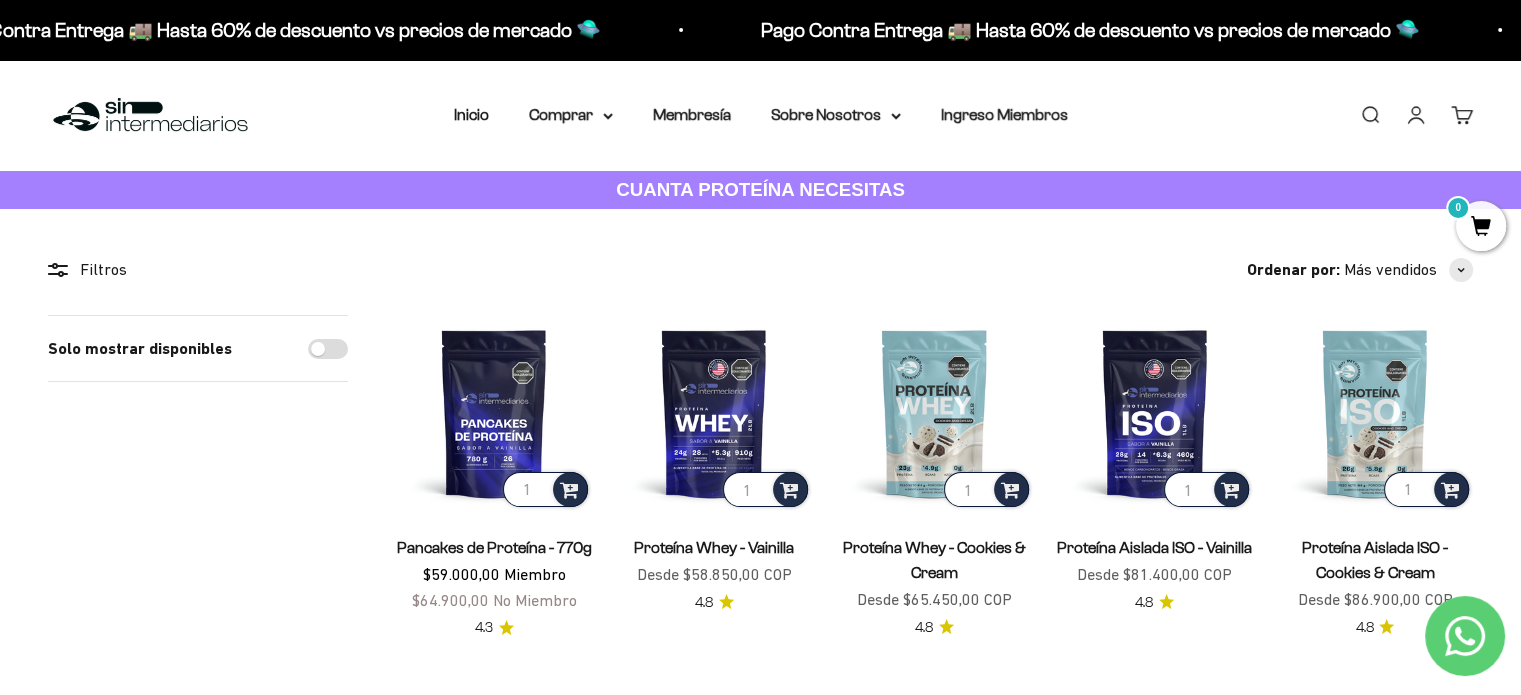 click on "Iniciar sesión" at bounding box center (1416, 115) 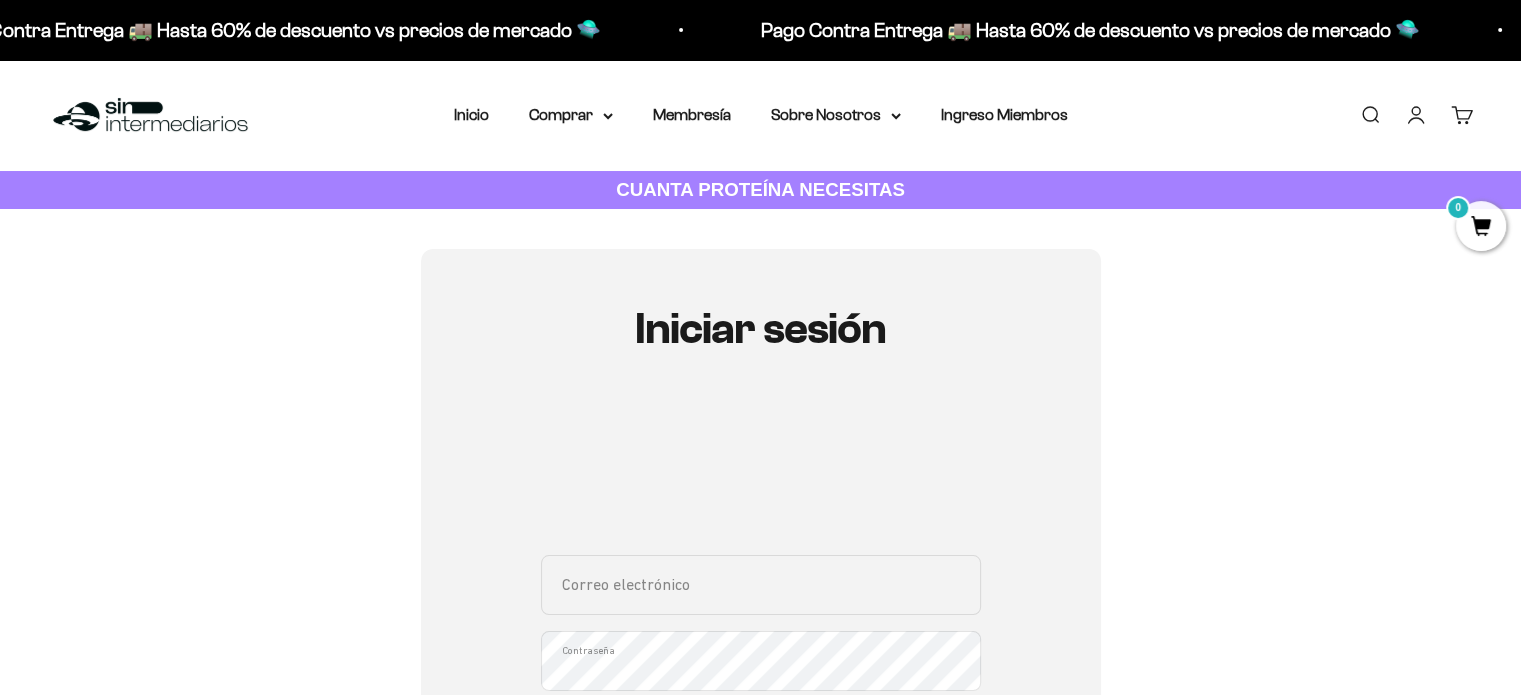 scroll, scrollTop: 228, scrollLeft: 0, axis: vertical 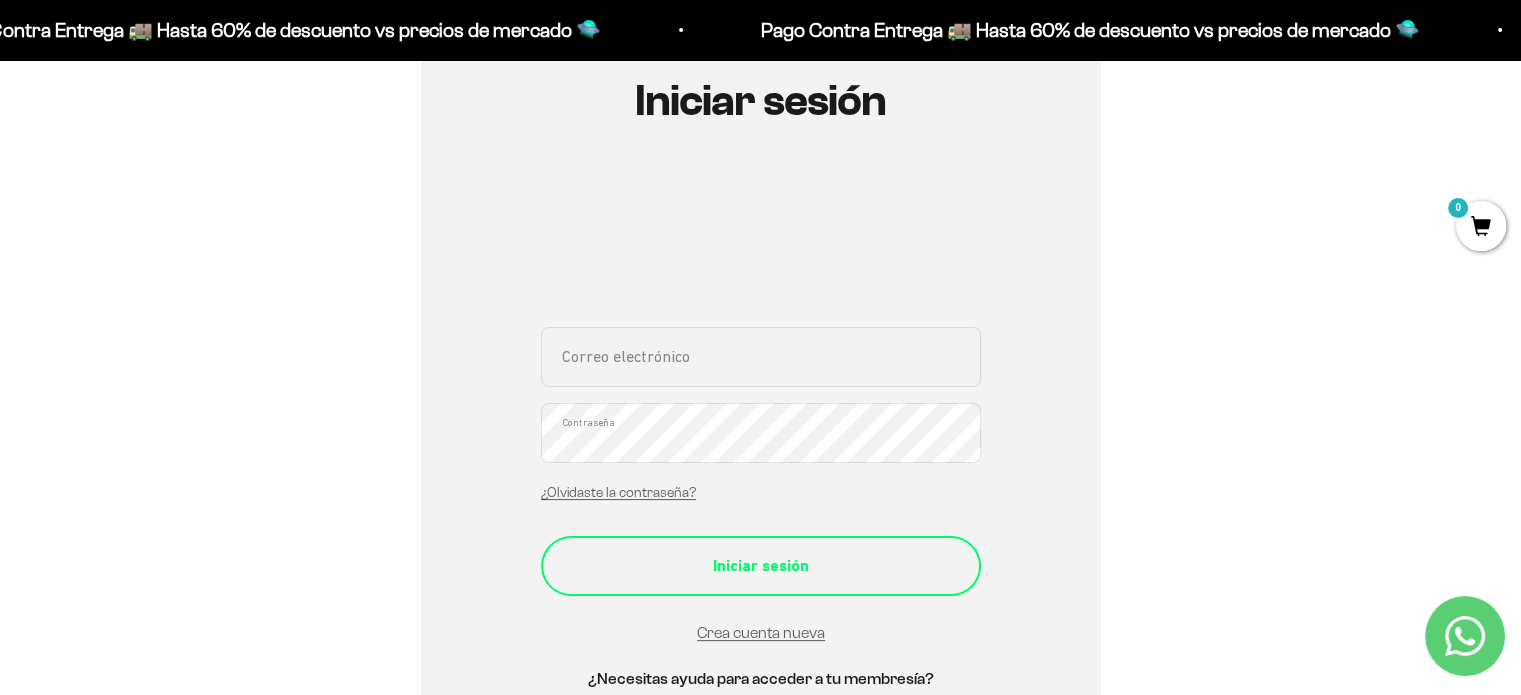 type on "[EMAIL]" 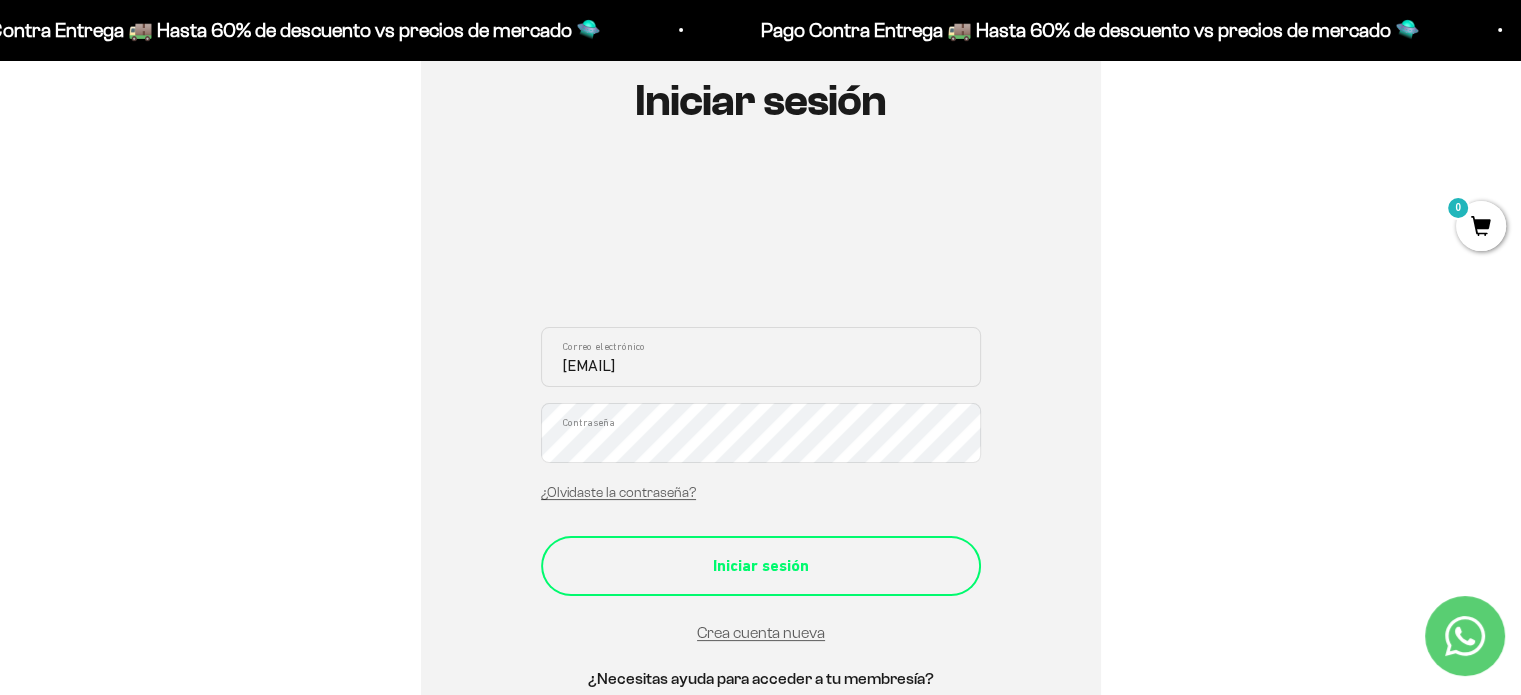 click on "Iniciar sesión" at bounding box center (761, 566) 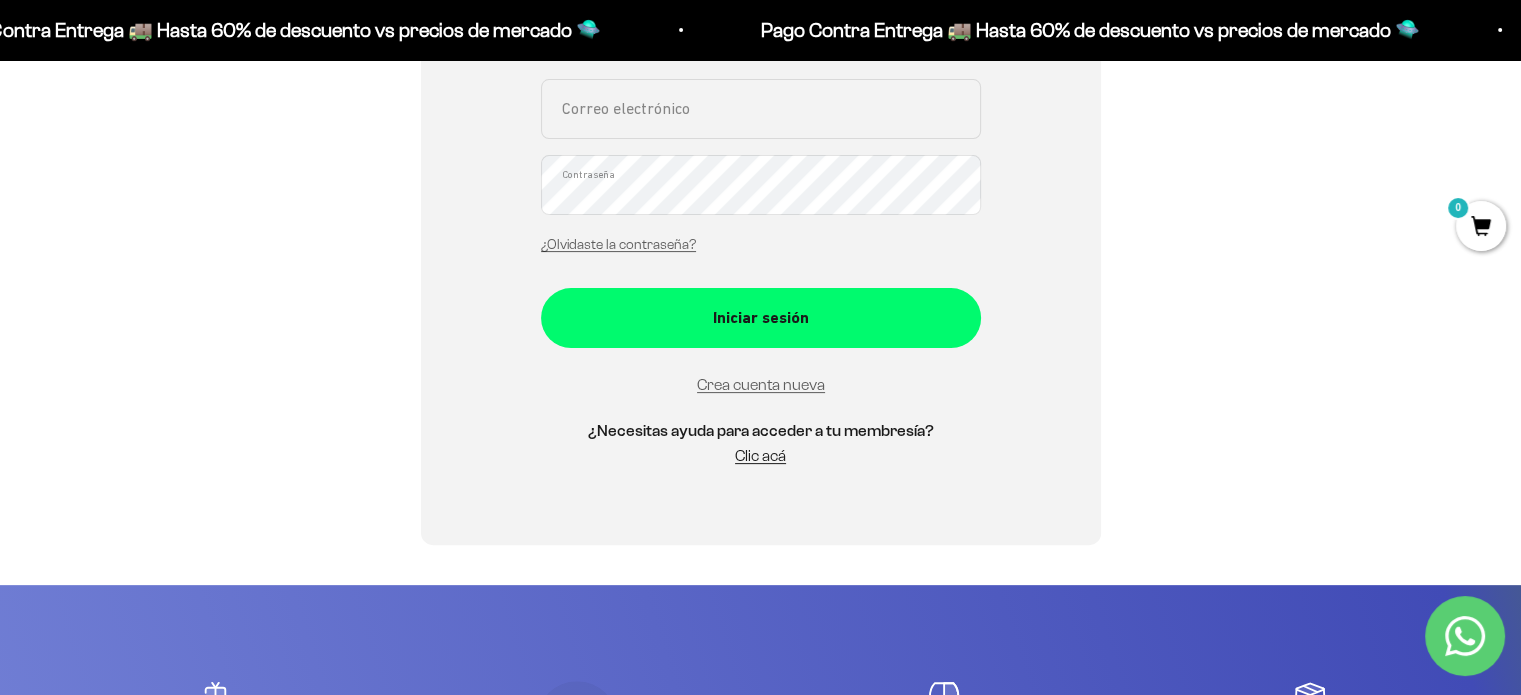 scroll, scrollTop: 476, scrollLeft: 0, axis: vertical 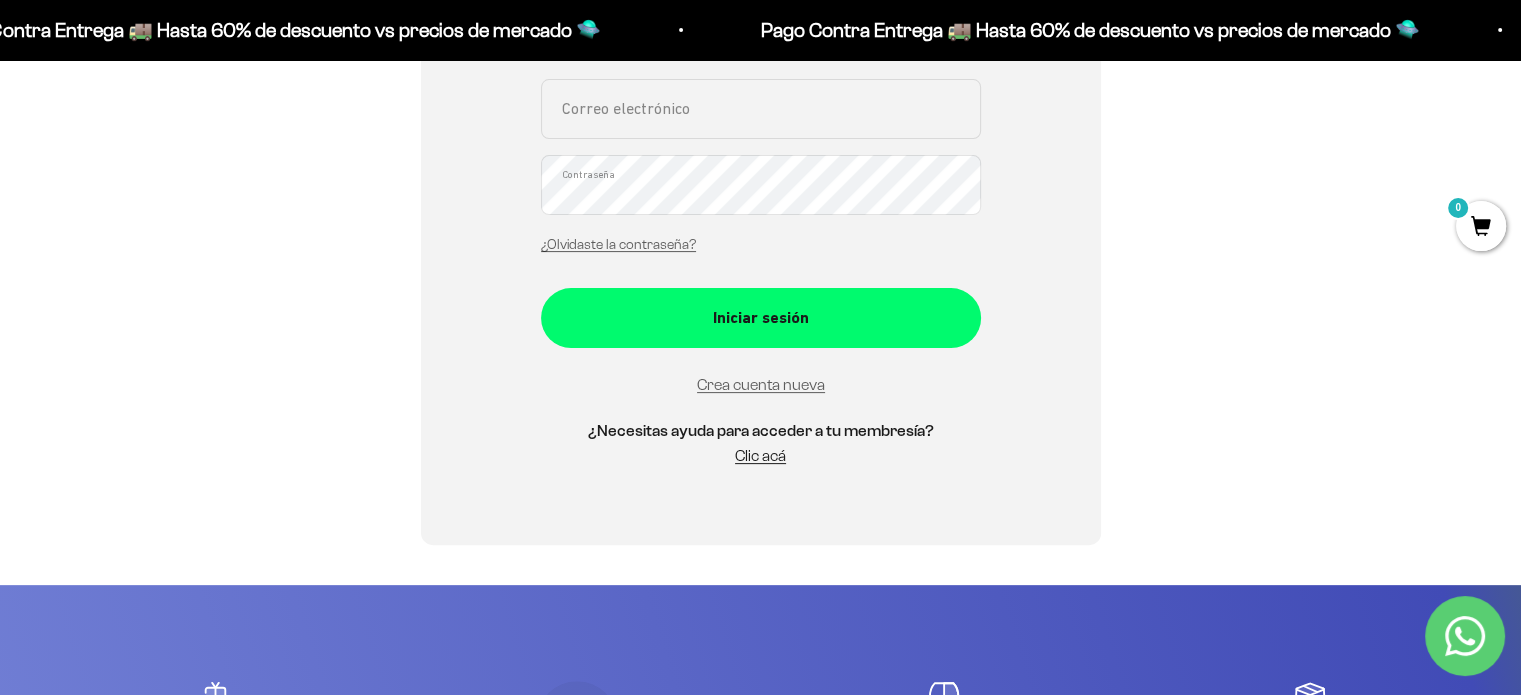 type on "[EMAIL]" 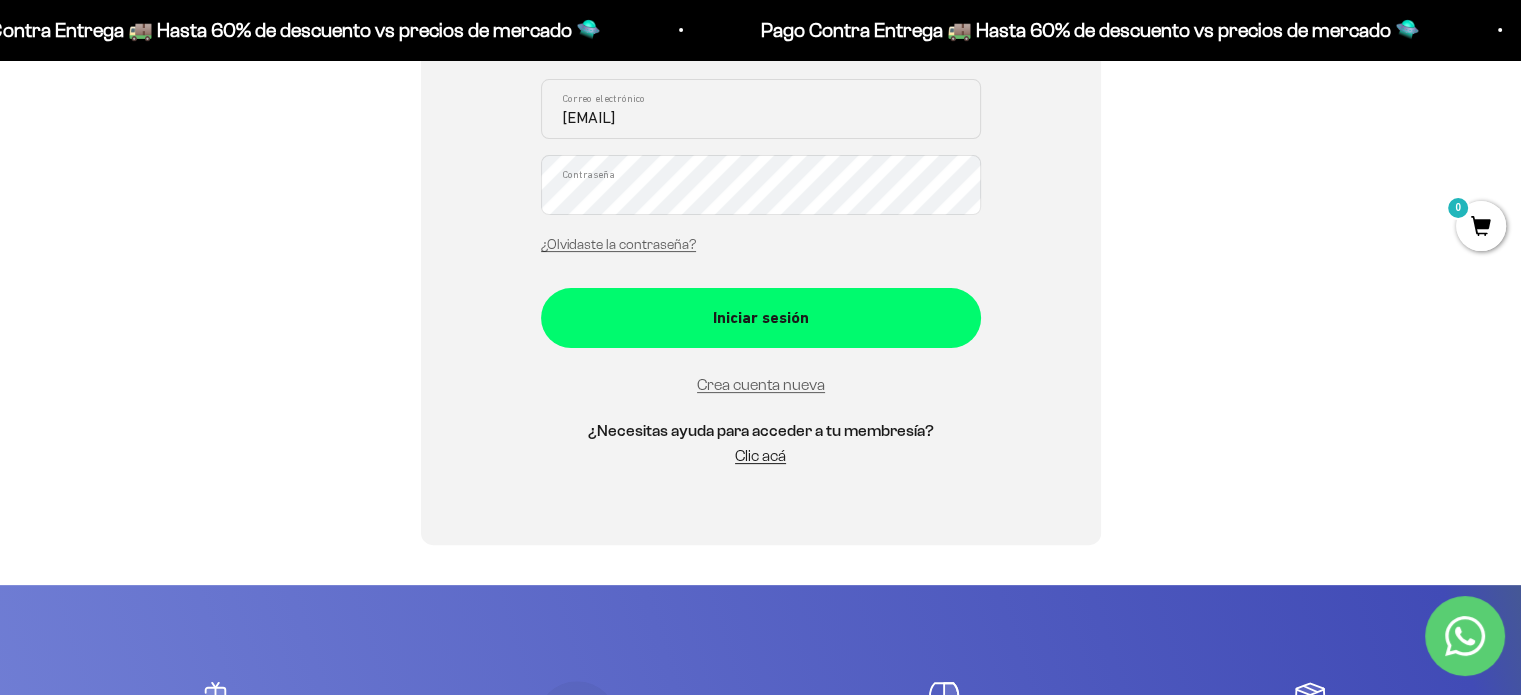 click on "[EMAIL]" at bounding box center (761, 109) 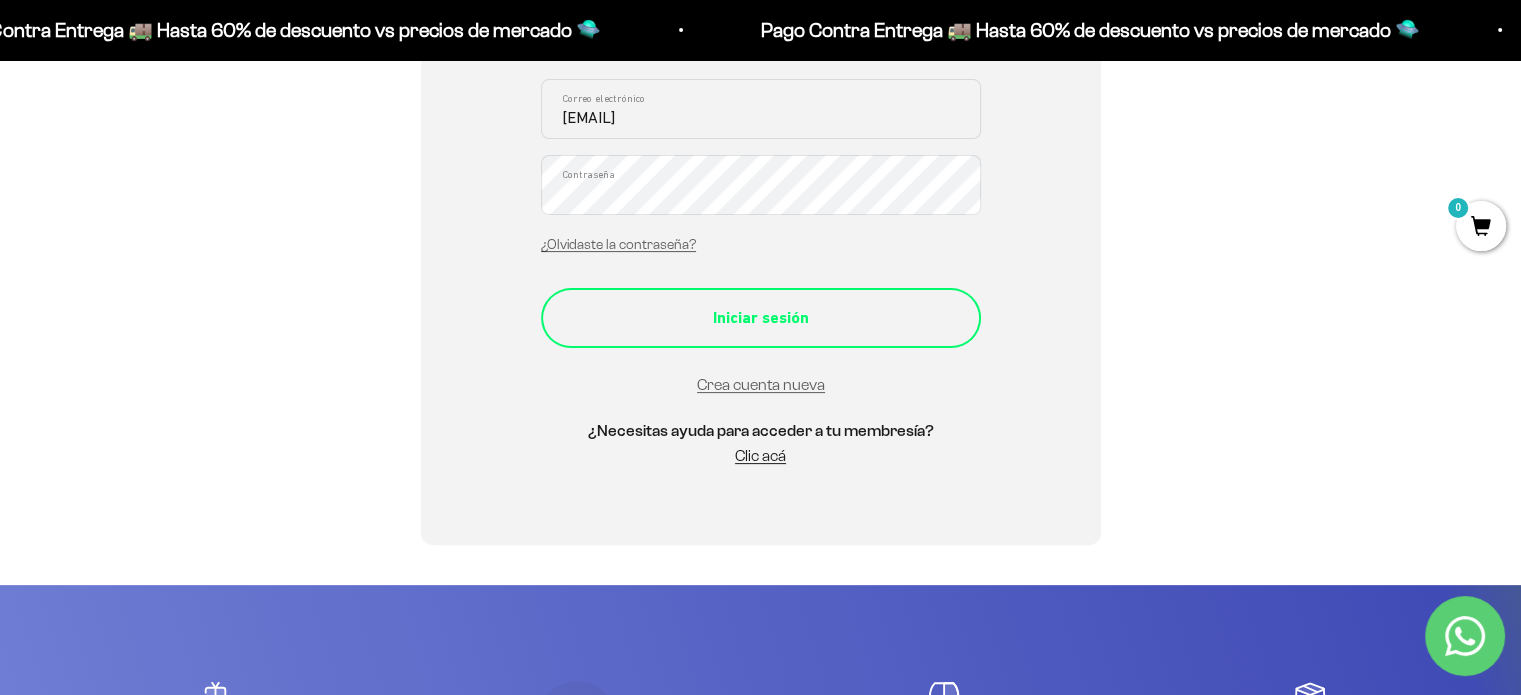 click on "Iniciar sesión" at bounding box center [761, 318] 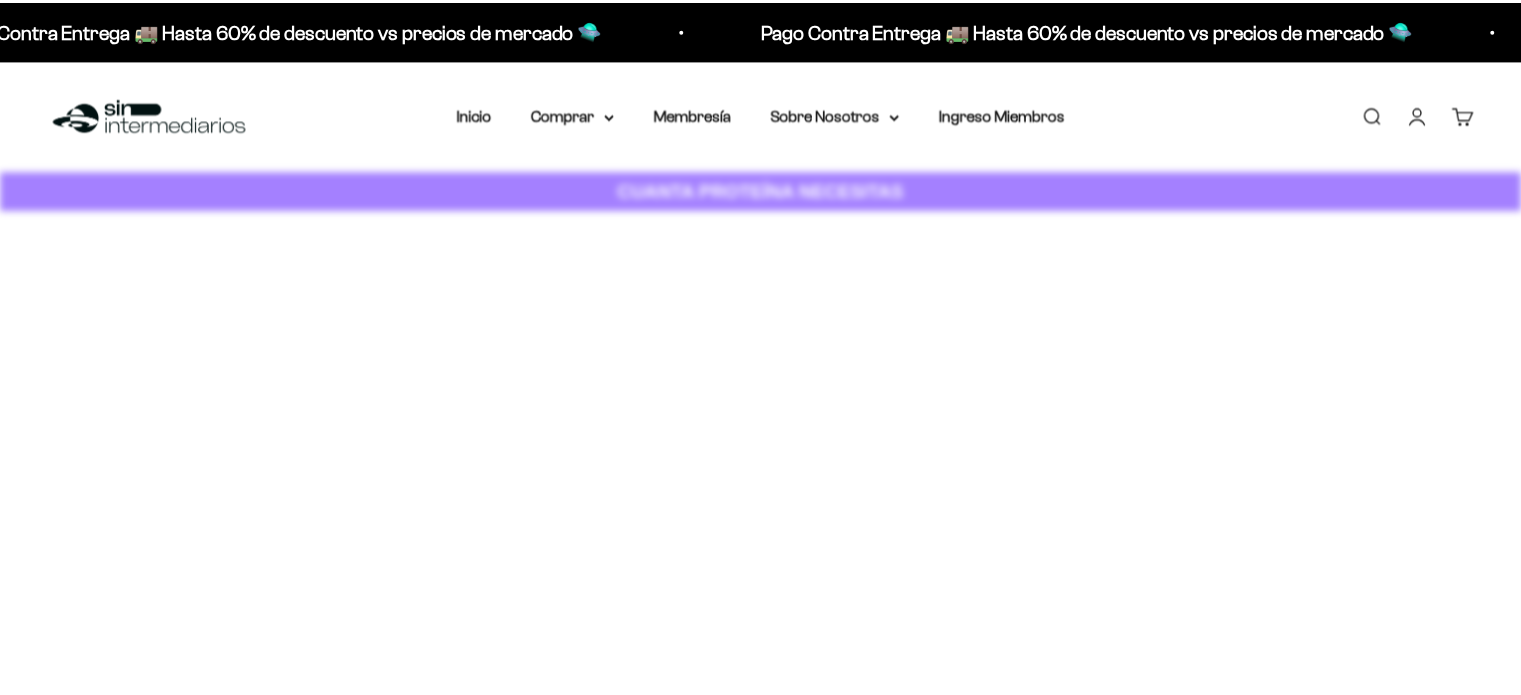 scroll, scrollTop: 0, scrollLeft: 0, axis: both 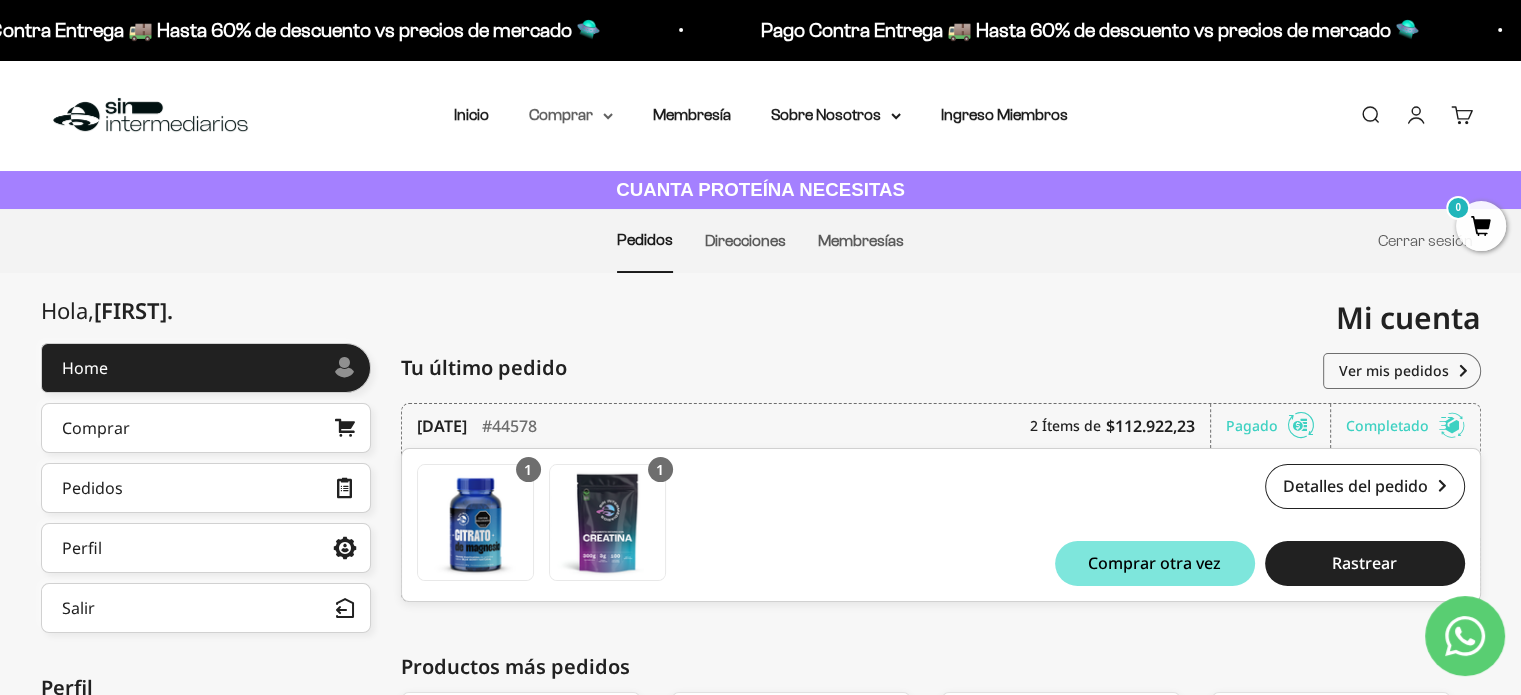 click on "Comprar" at bounding box center [571, 115] 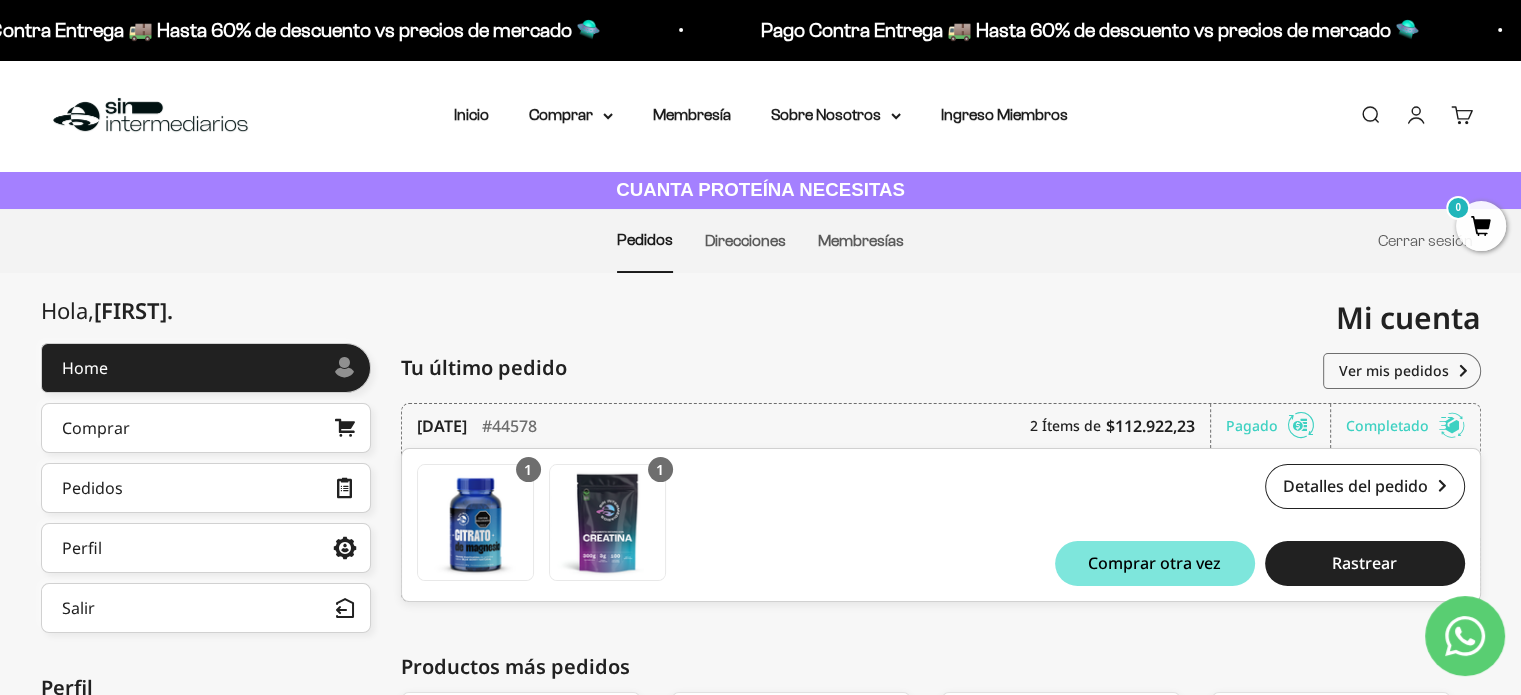 click on "Buscar" at bounding box center (1370, 115) 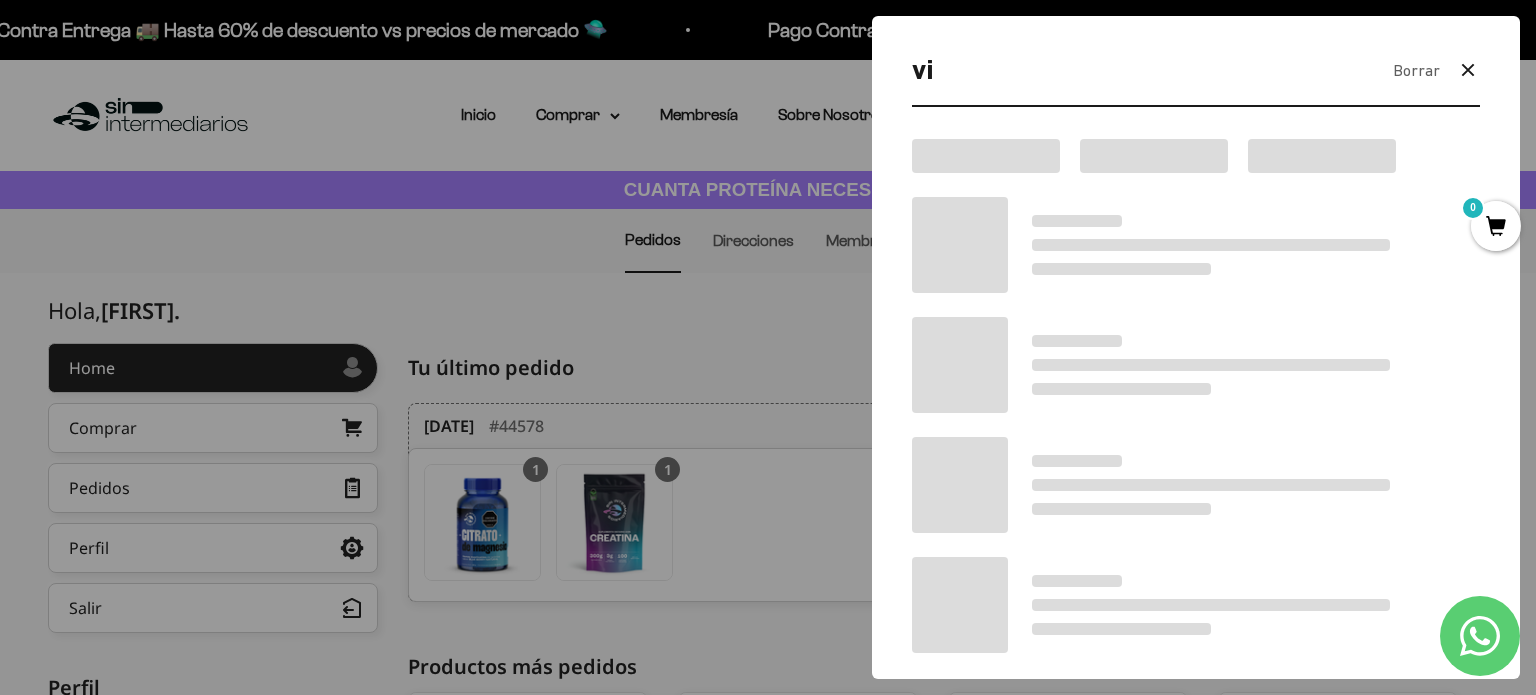 type on "v" 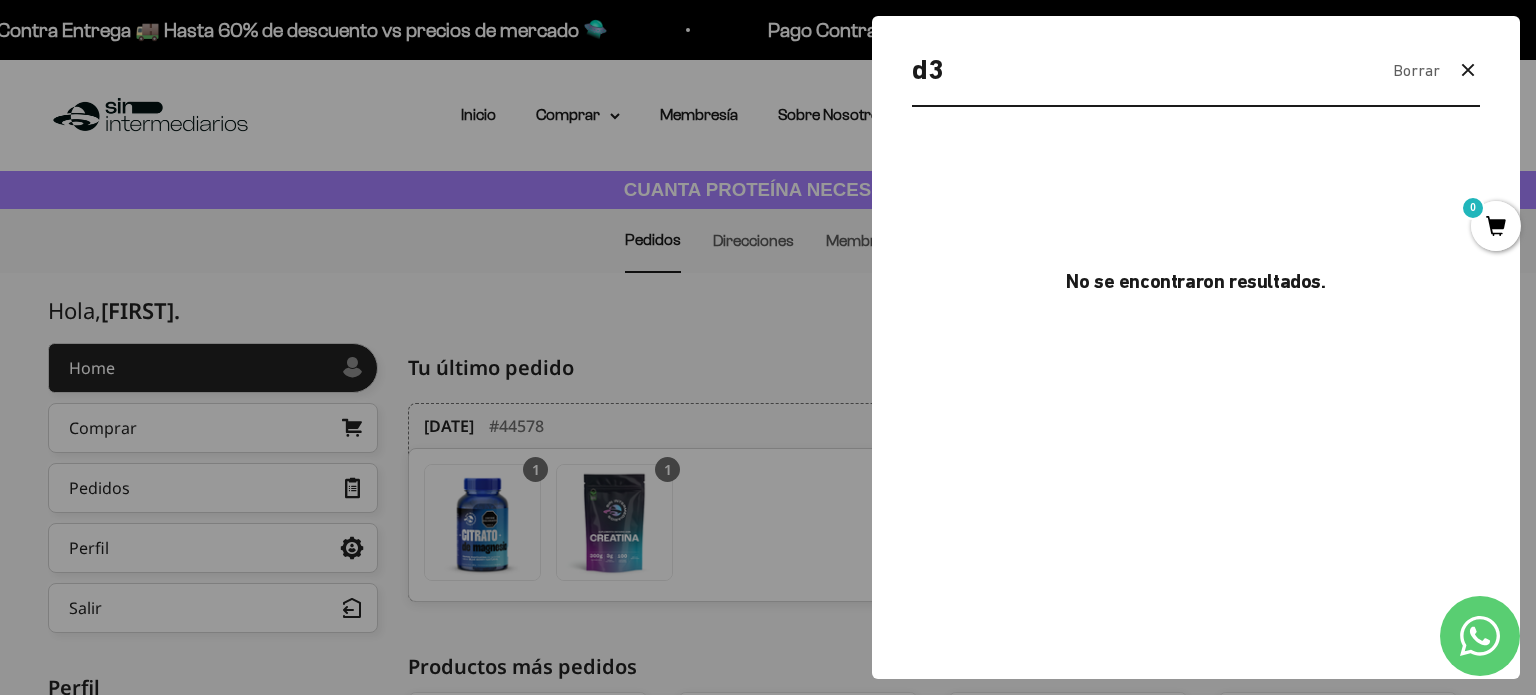 type on "d" 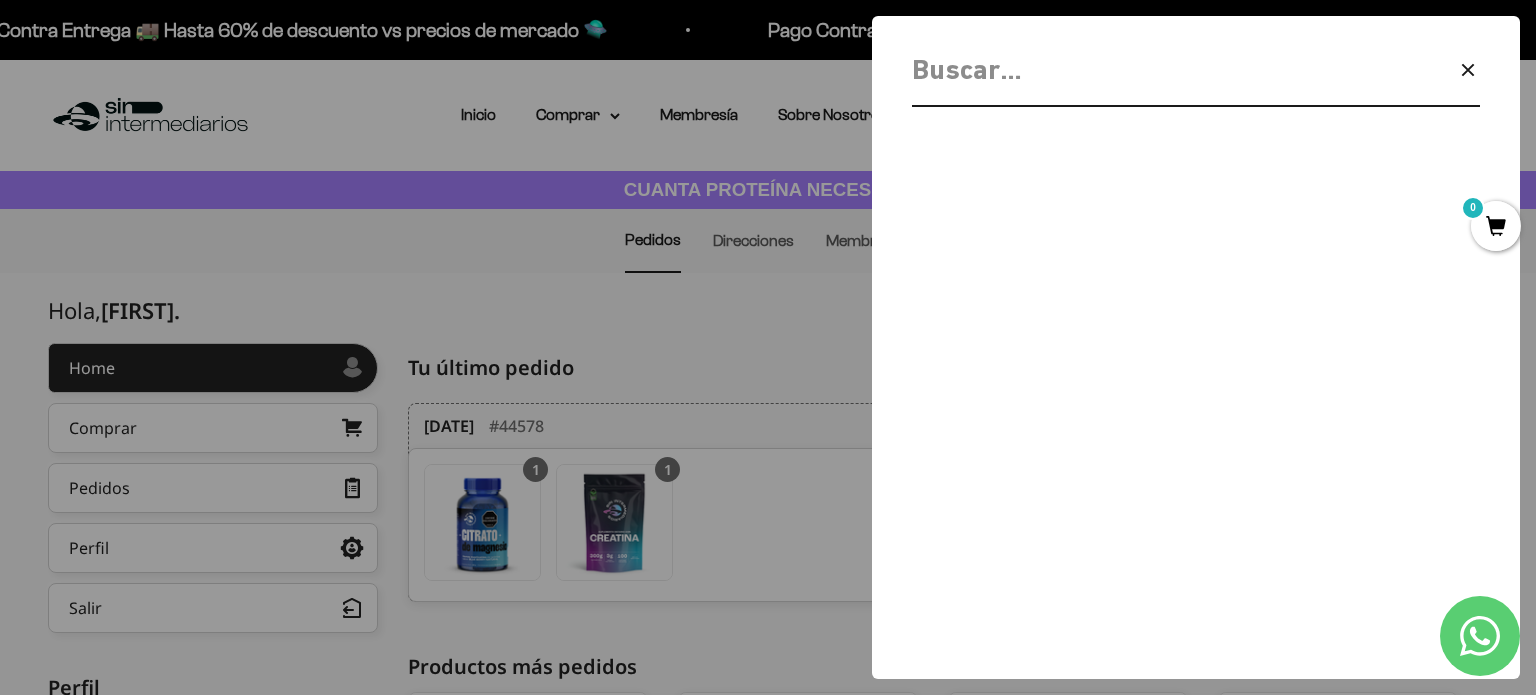 type 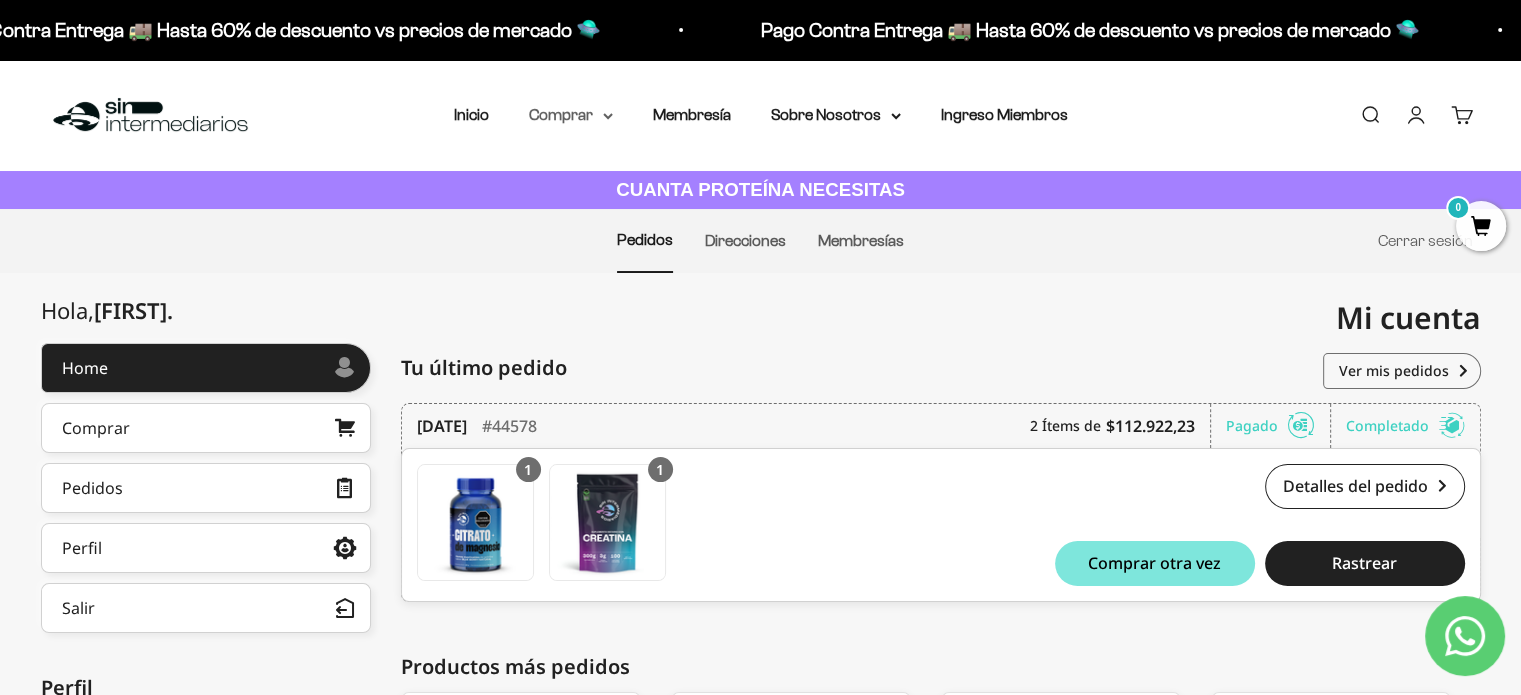 click on "Comprar" at bounding box center (571, 115) 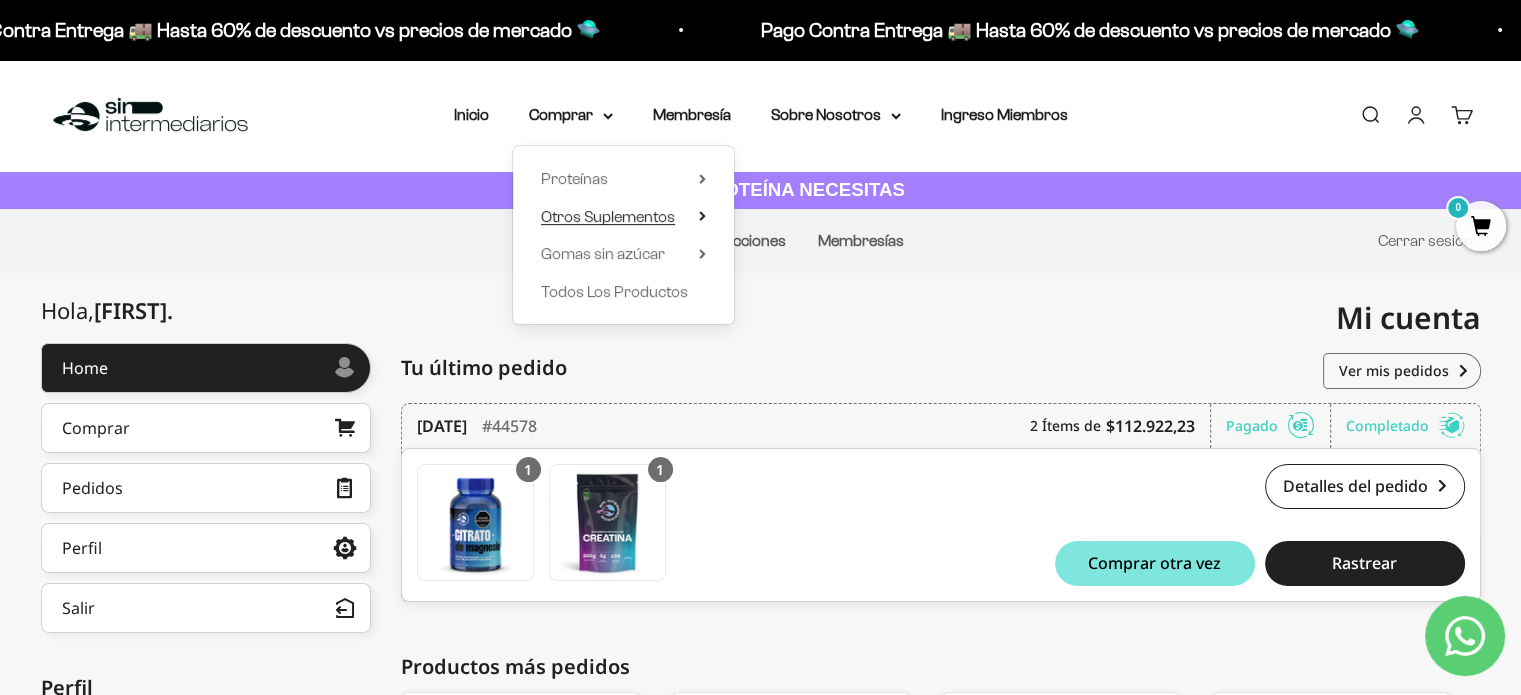 click on "Otros Suplementos" at bounding box center (608, 216) 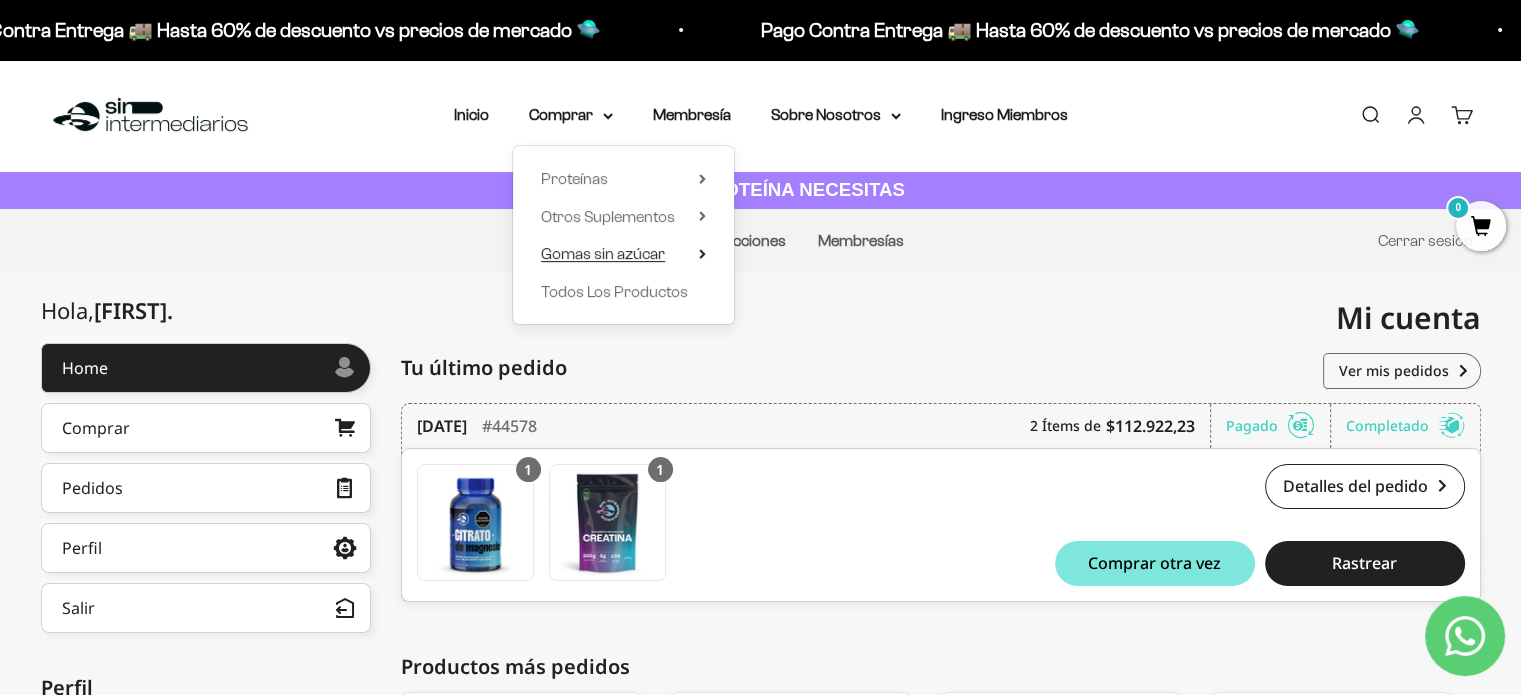 click on "Gomas sin azúcar" at bounding box center (603, 253) 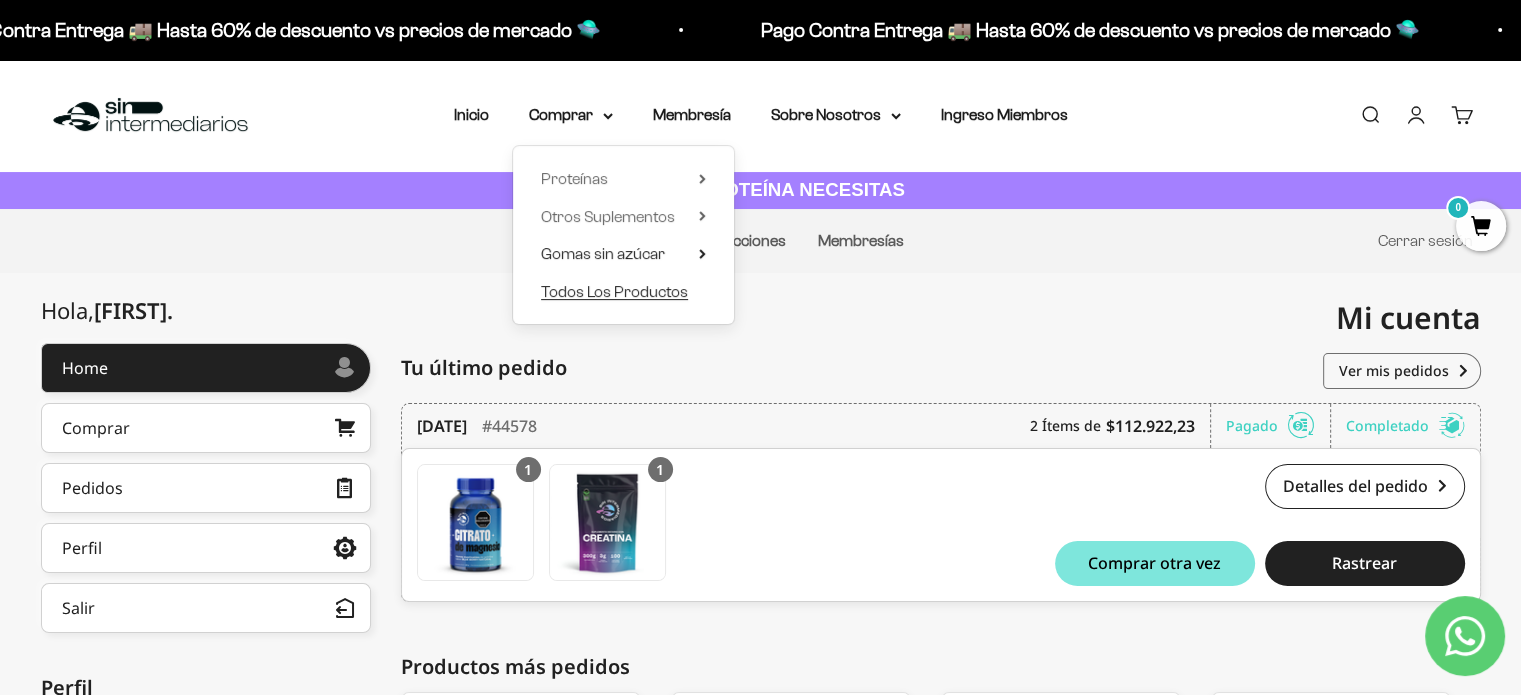 click on "Todos Los Productos" at bounding box center [614, 291] 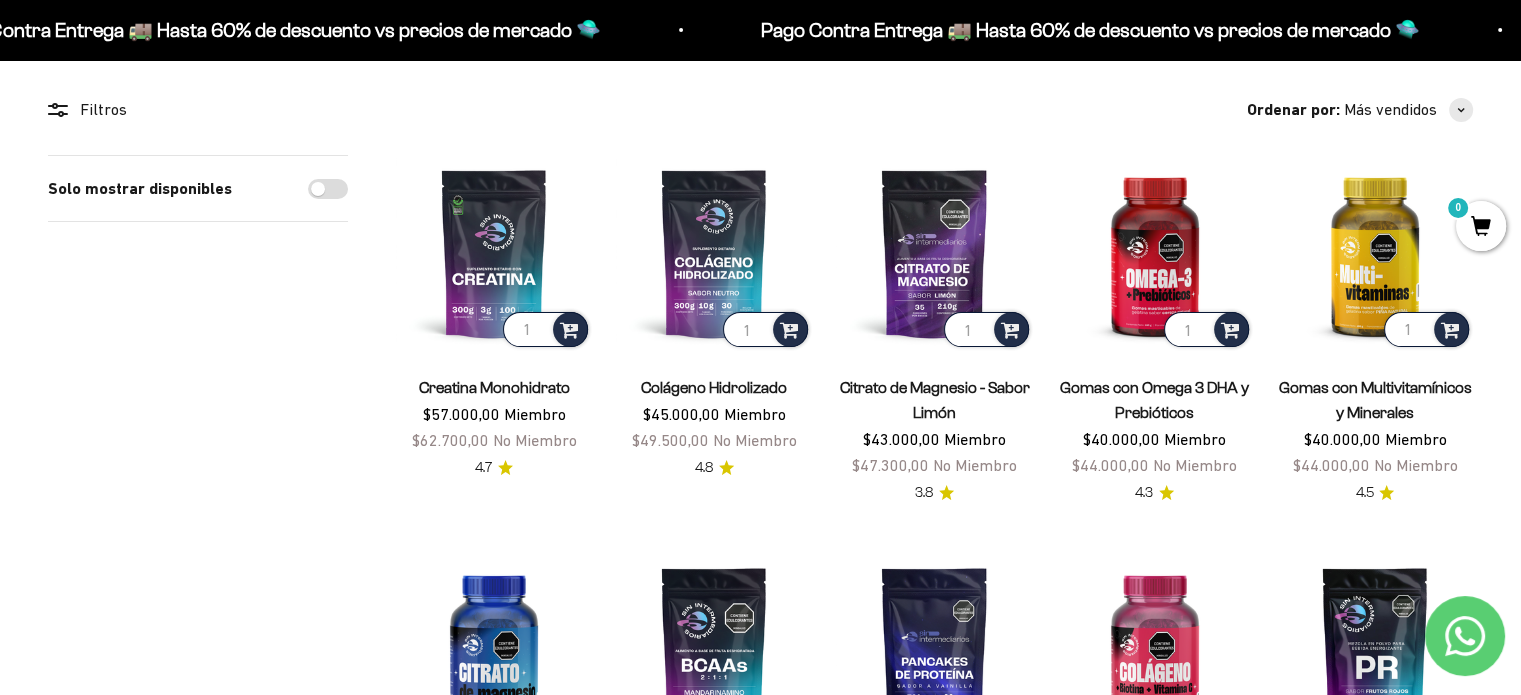 scroll, scrollTop: 166, scrollLeft: 0, axis: vertical 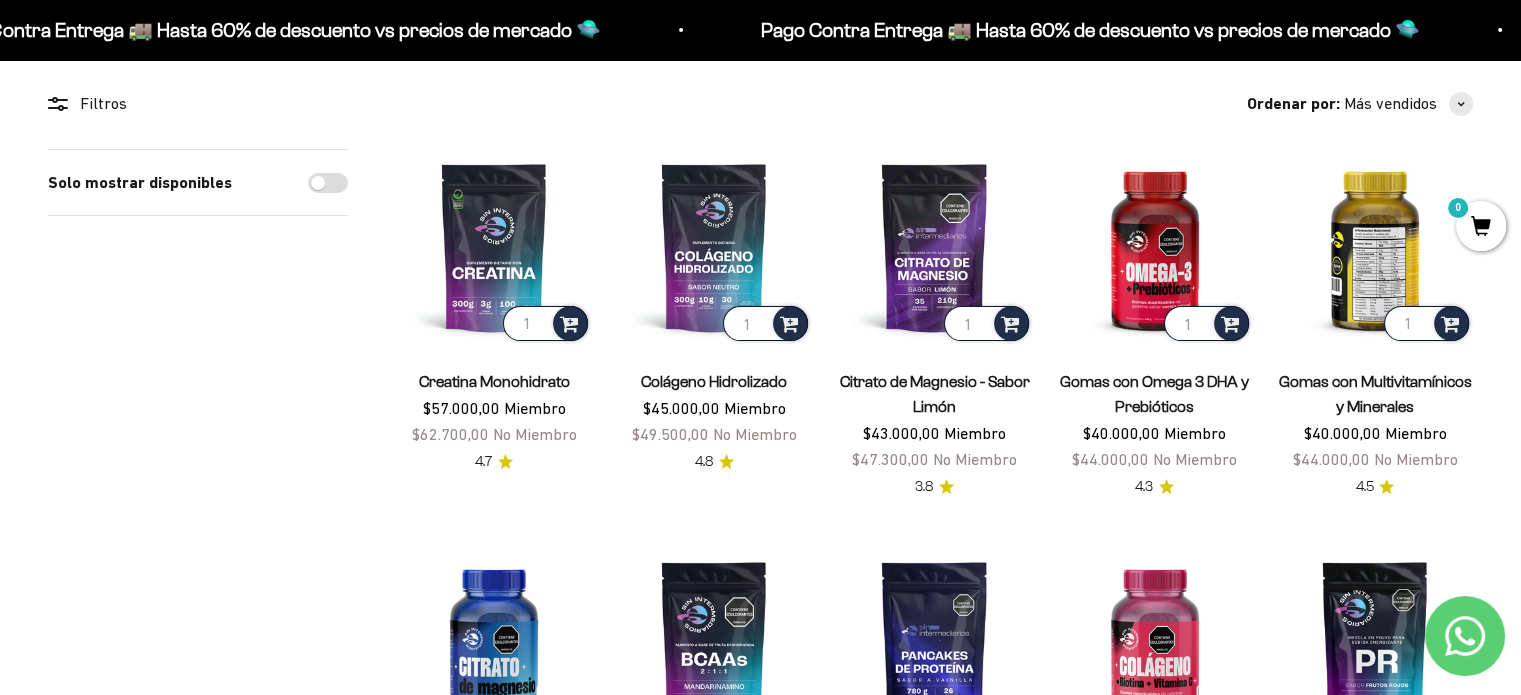 click at bounding box center [1375, 247] 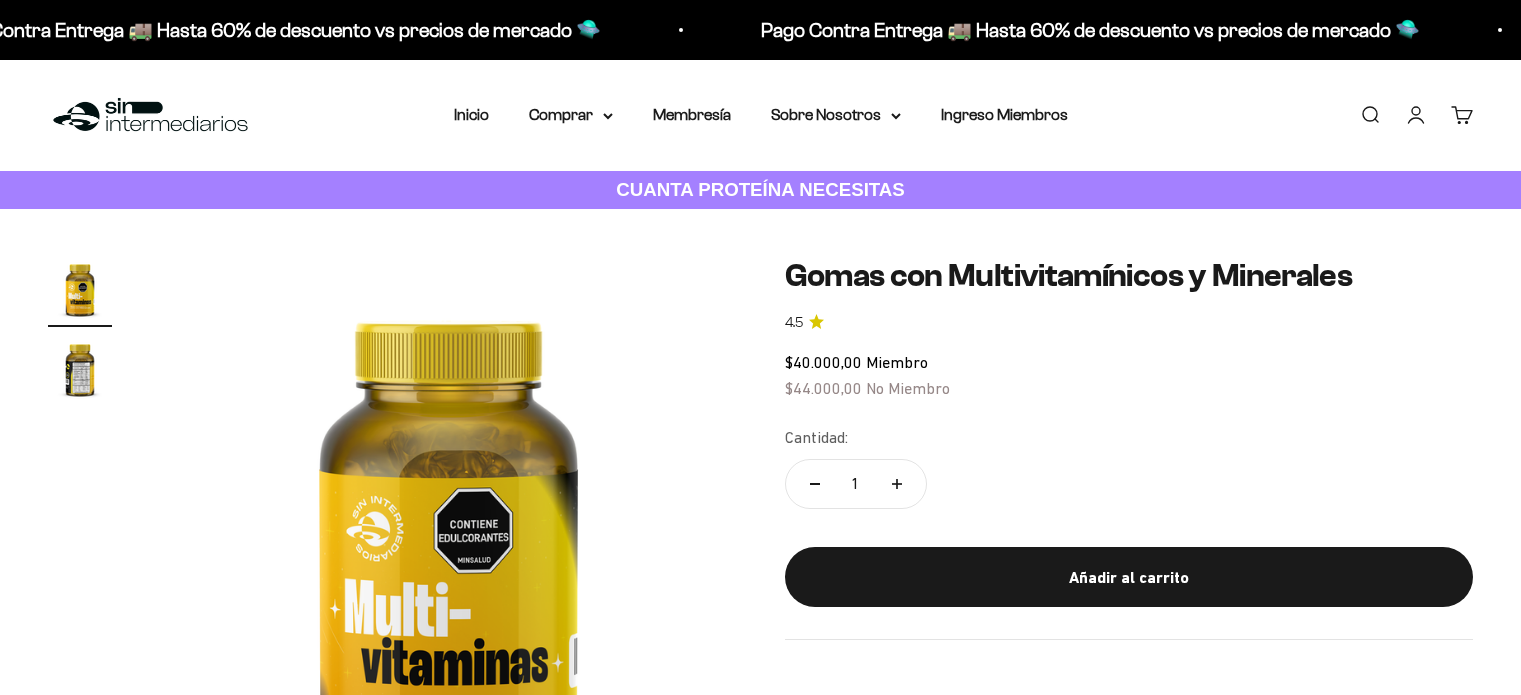 scroll, scrollTop: 0, scrollLeft: 0, axis: both 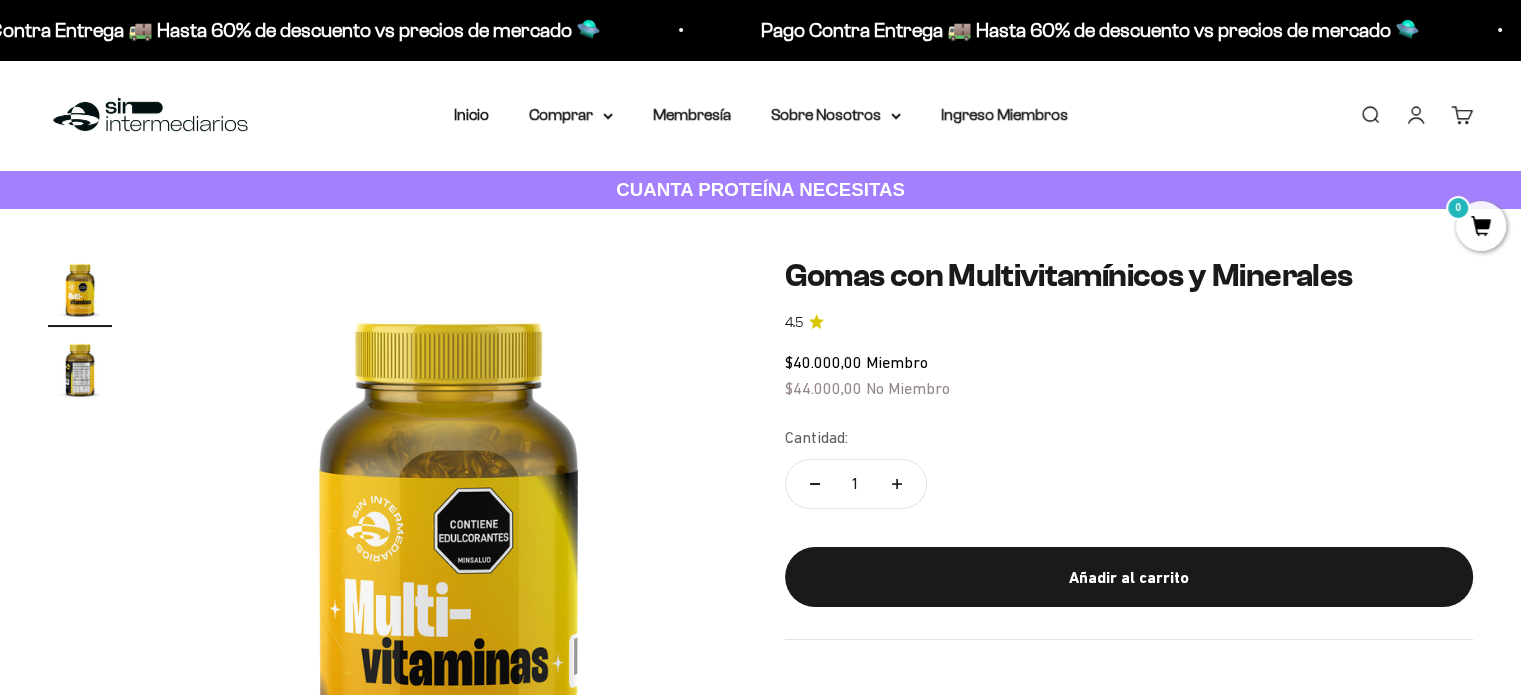 click at bounding box center (80, 369) 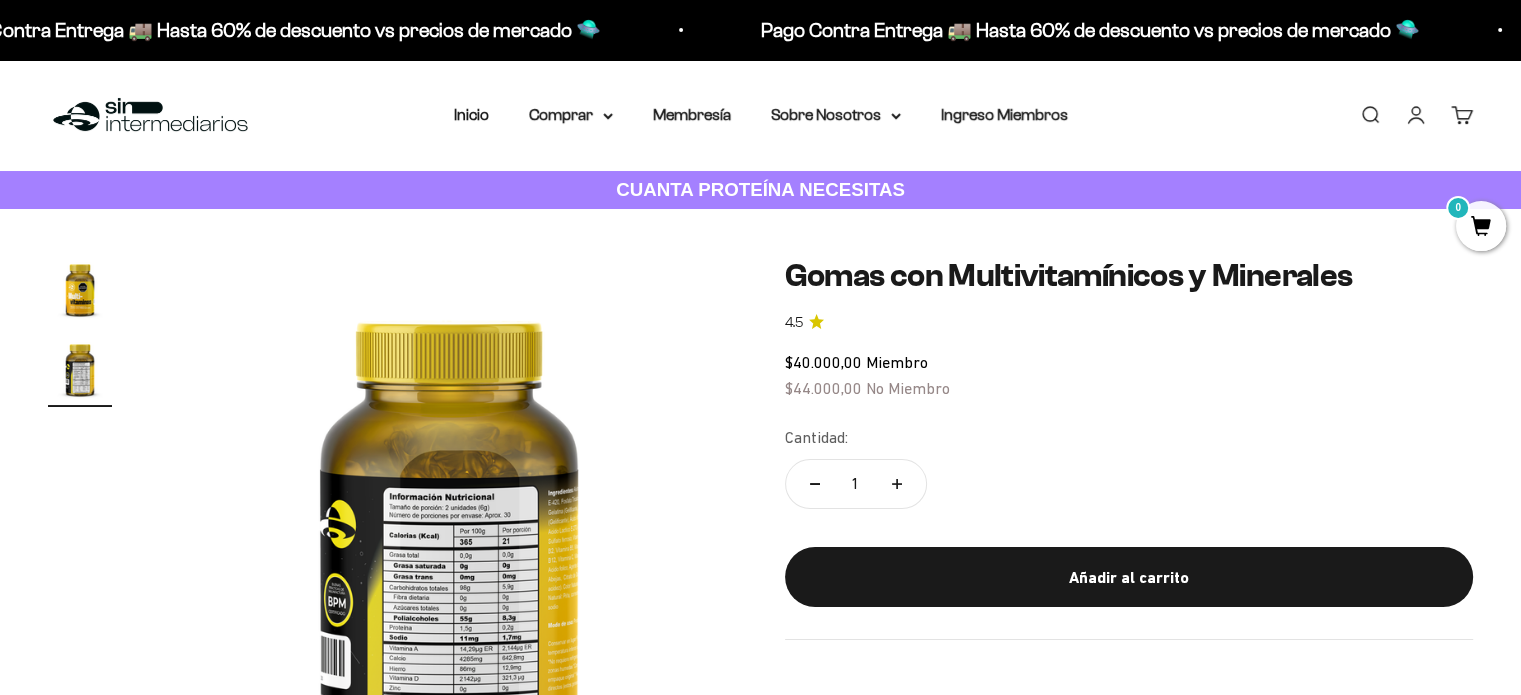 scroll, scrollTop: 0, scrollLeft: 600, axis: horizontal 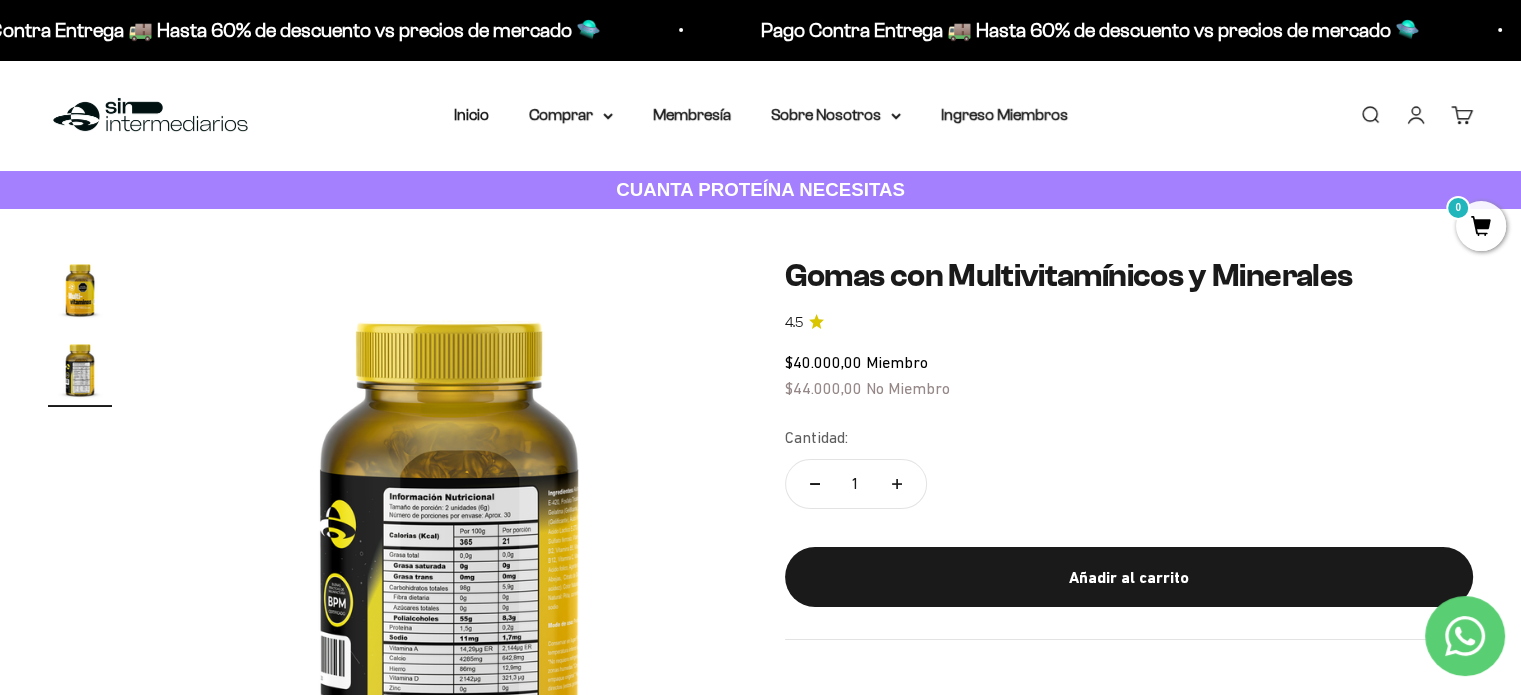 click at bounding box center [449, 545] 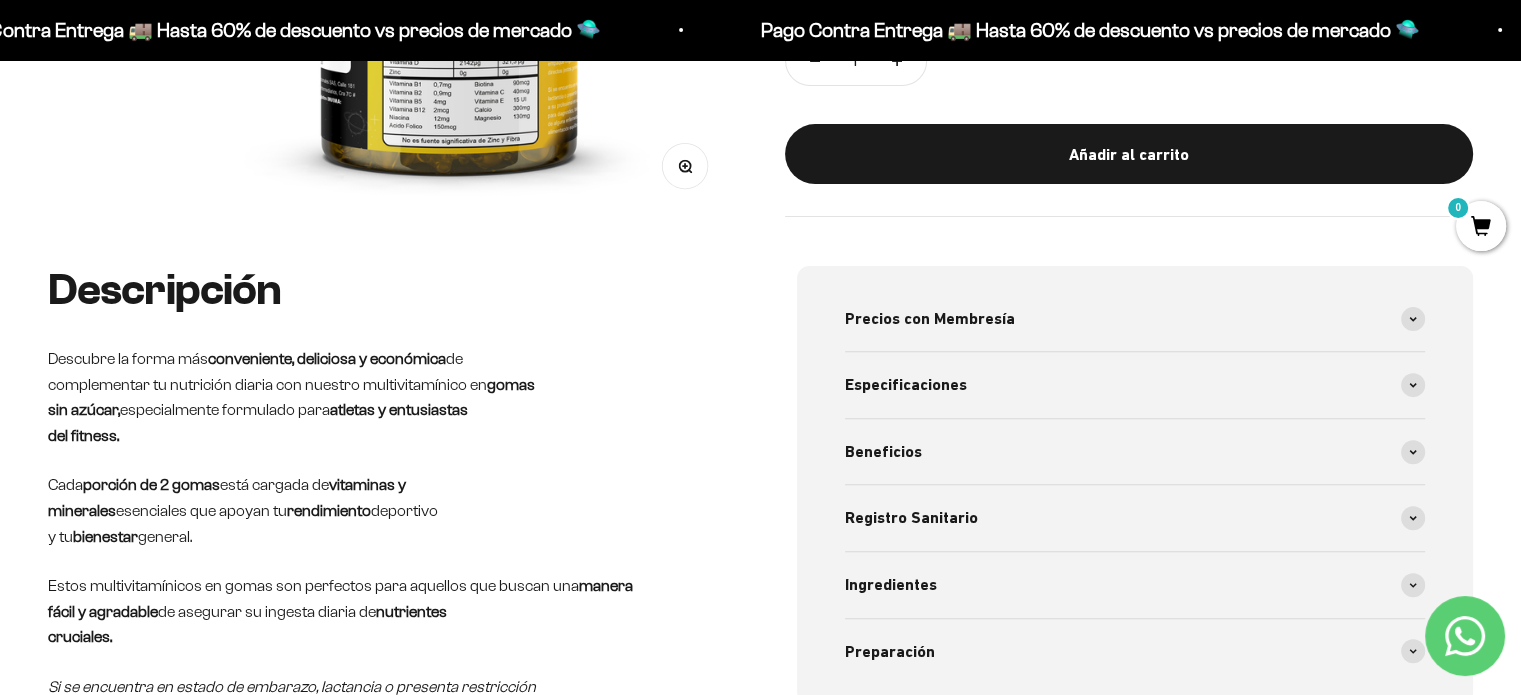 scroll, scrollTop: 607, scrollLeft: 0, axis: vertical 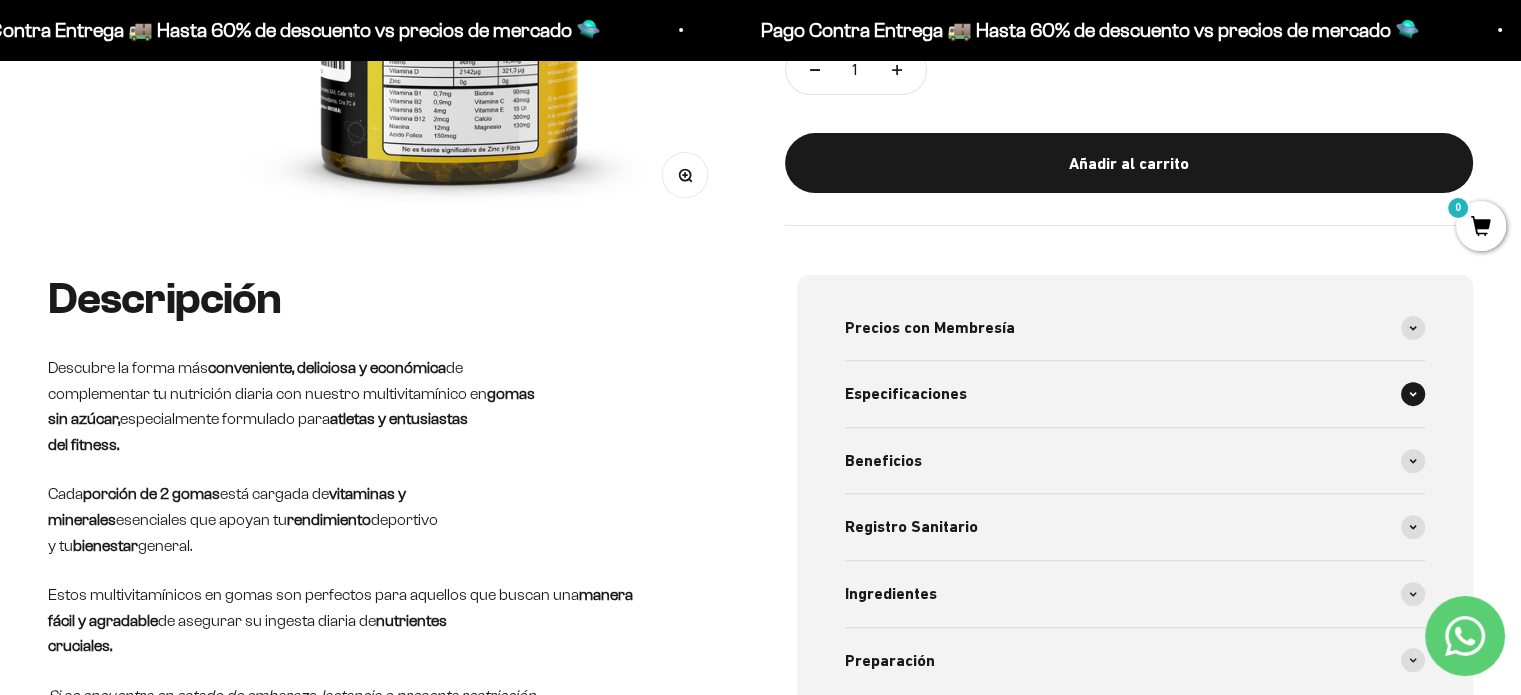 click on "Especificaciones" at bounding box center (906, 394) 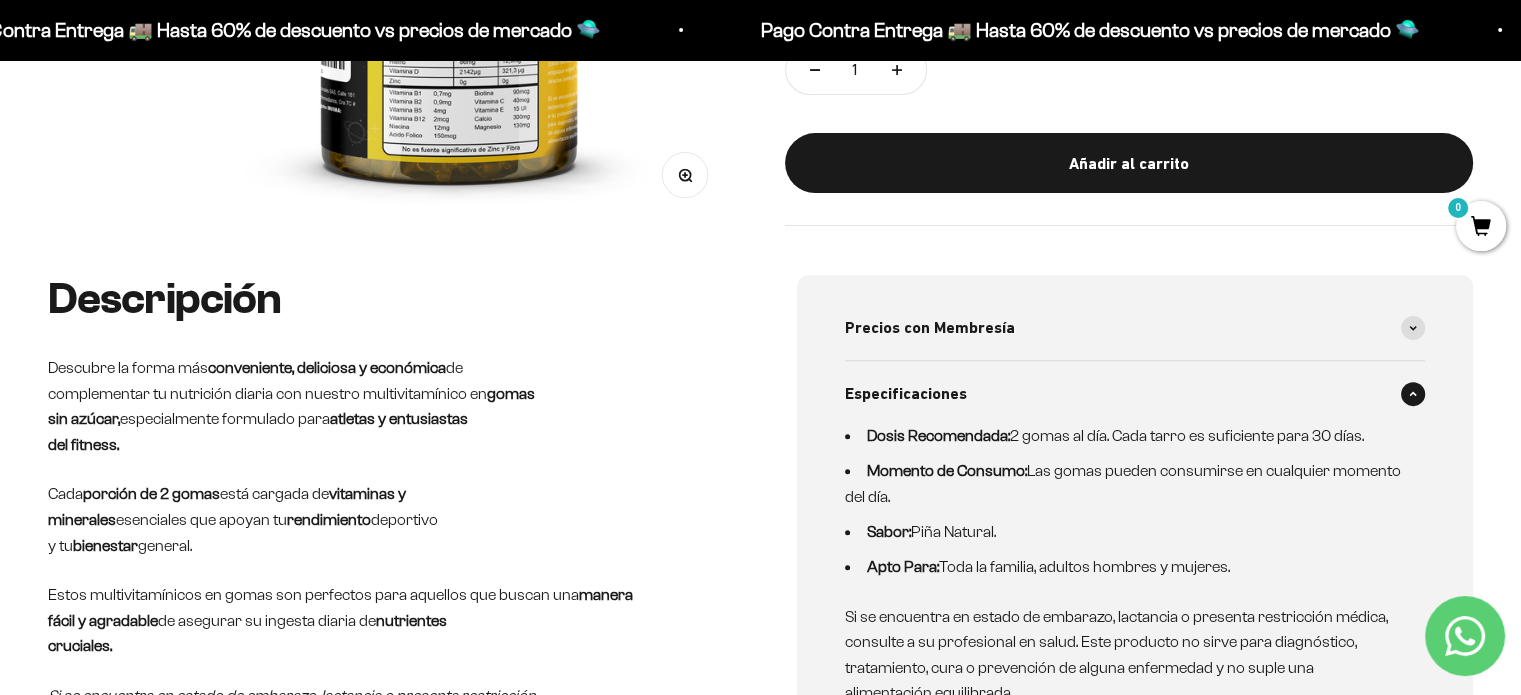 click on "Especificaciones" at bounding box center [906, 394] 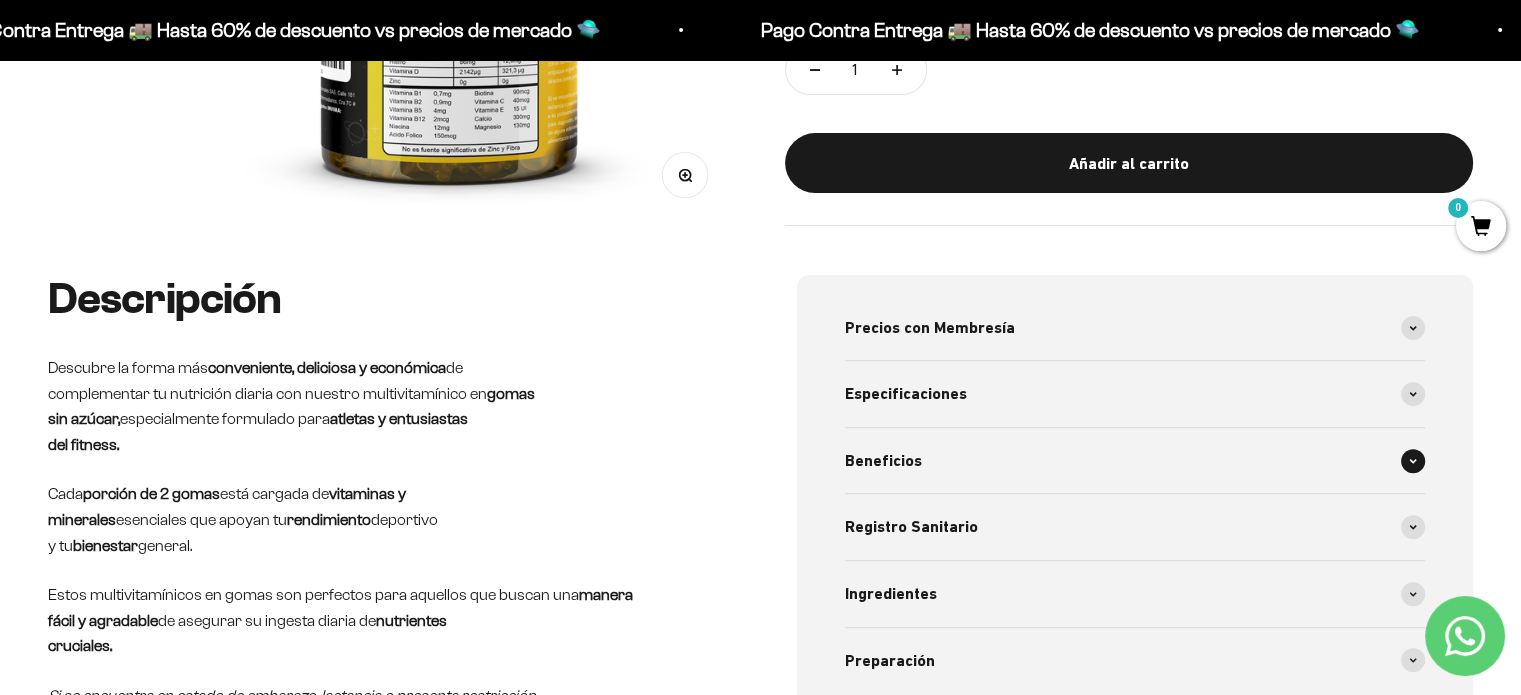 click on "Beneficios" at bounding box center (883, 461) 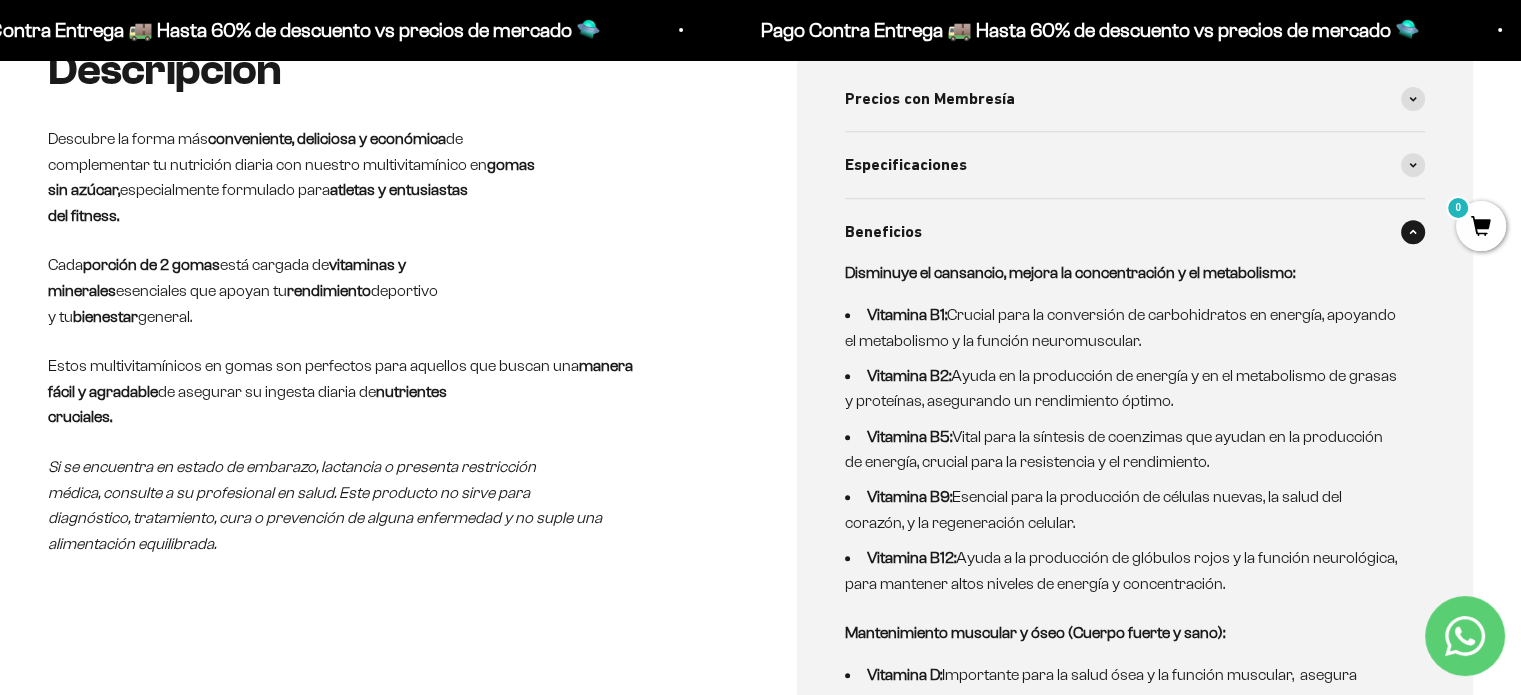 scroll, scrollTop: 842, scrollLeft: 0, axis: vertical 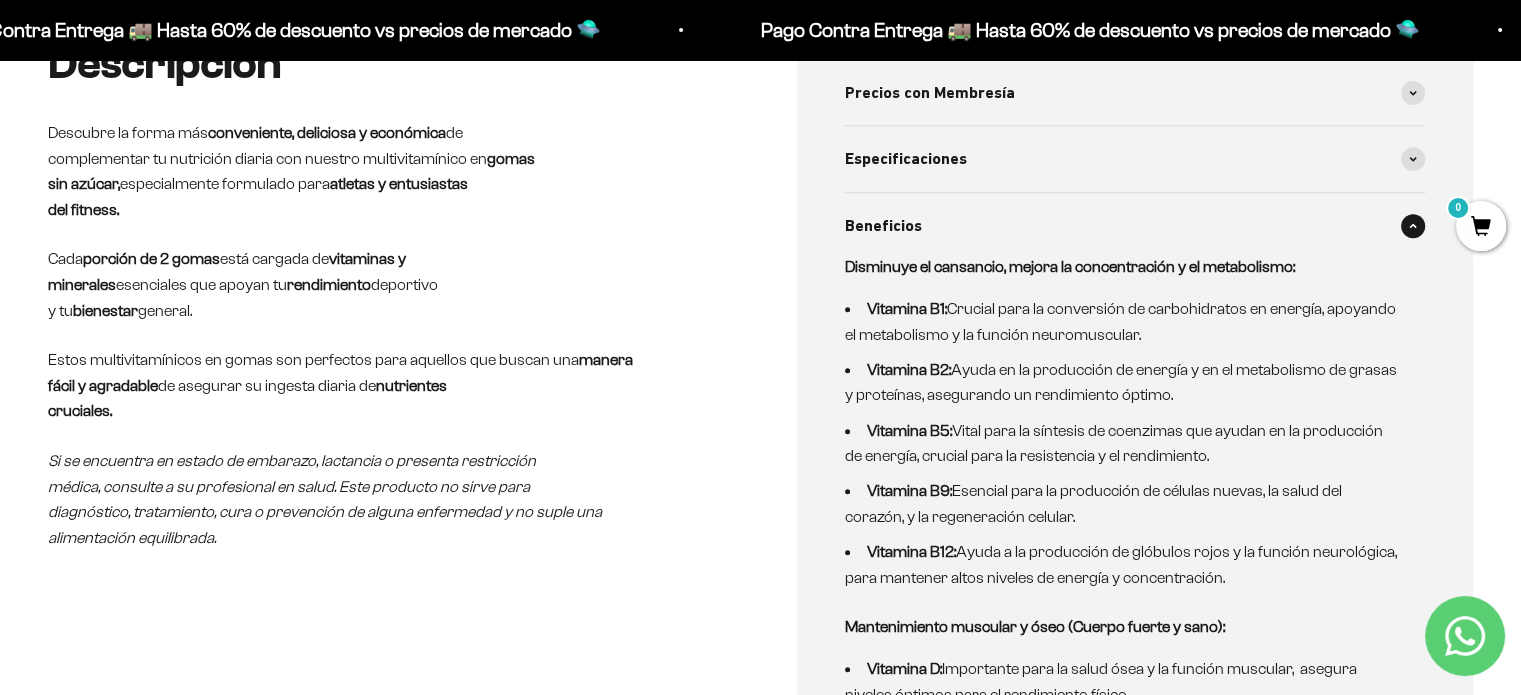 click on "Beneficios" at bounding box center [883, 226] 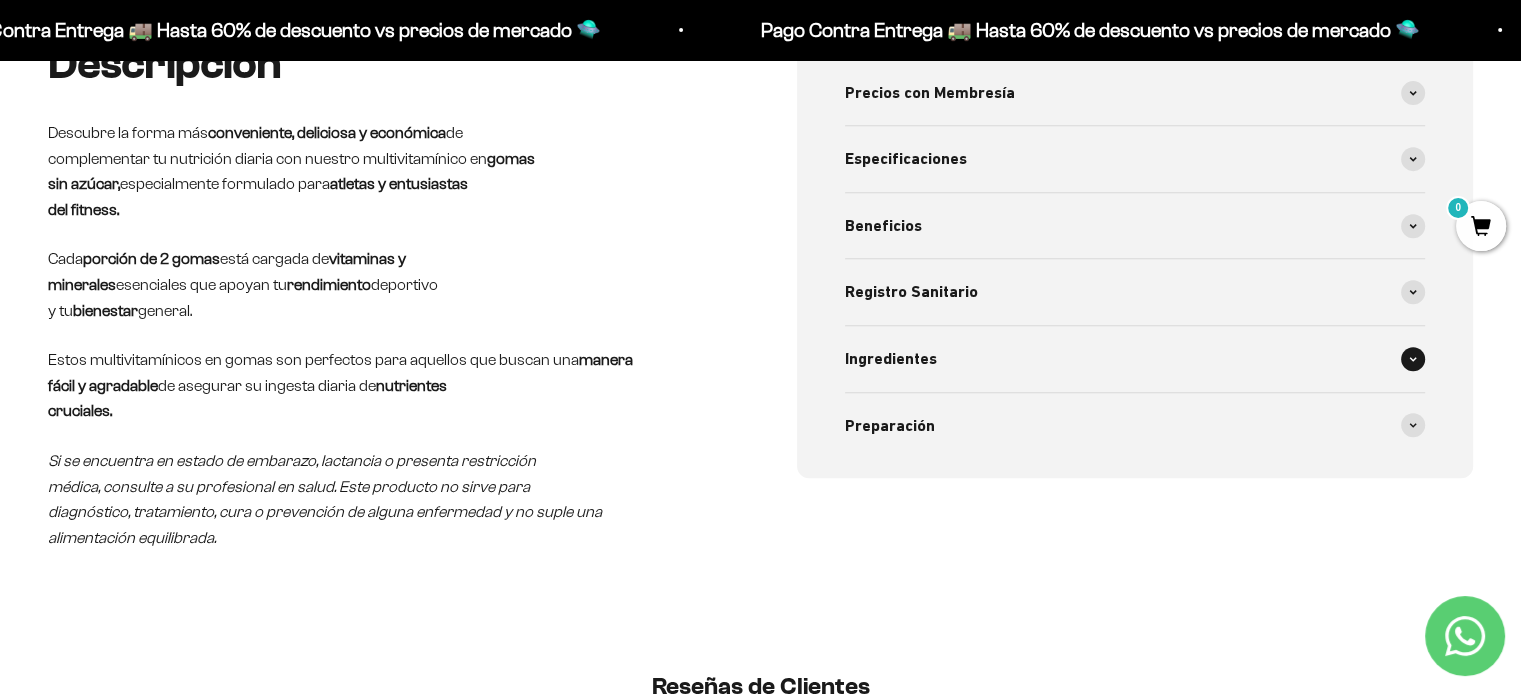 click on "Ingredientes" at bounding box center (891, 359) 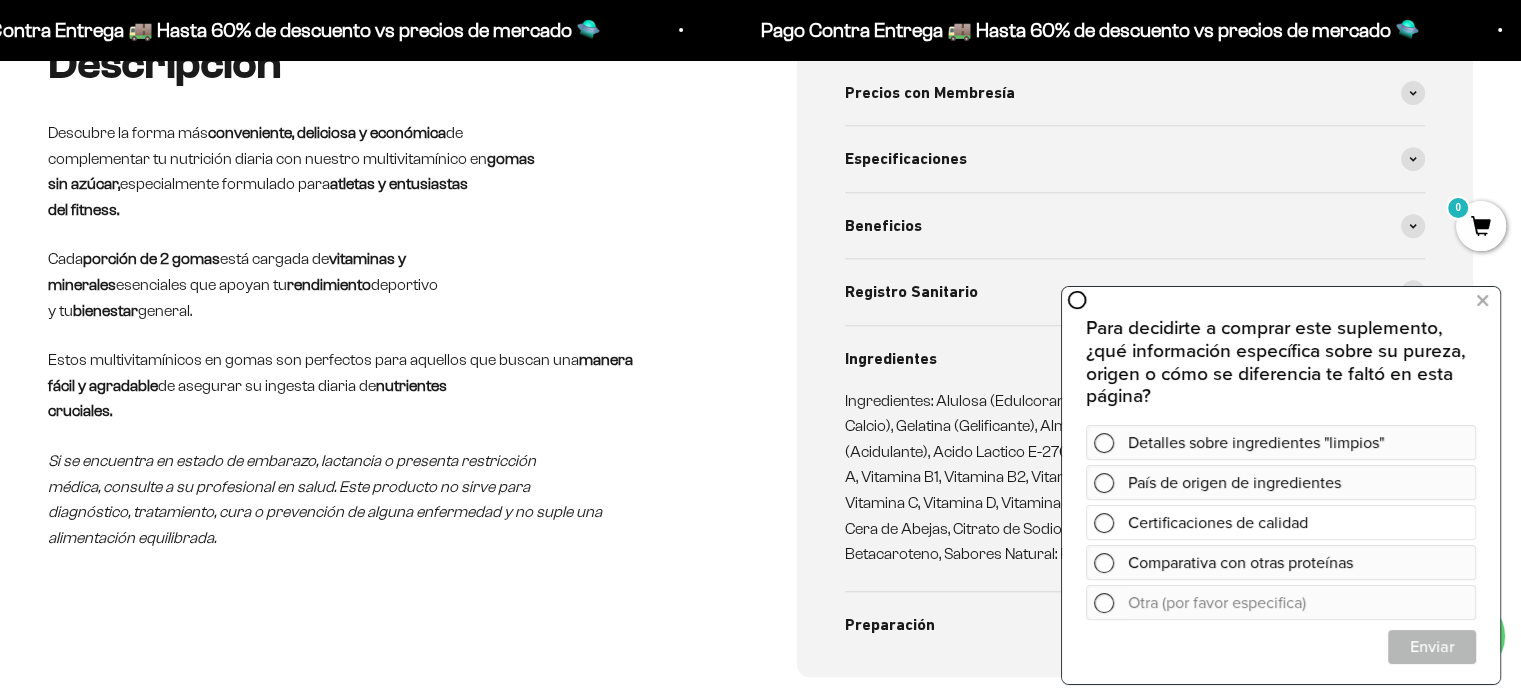 click at bounding box center [1104, 523] 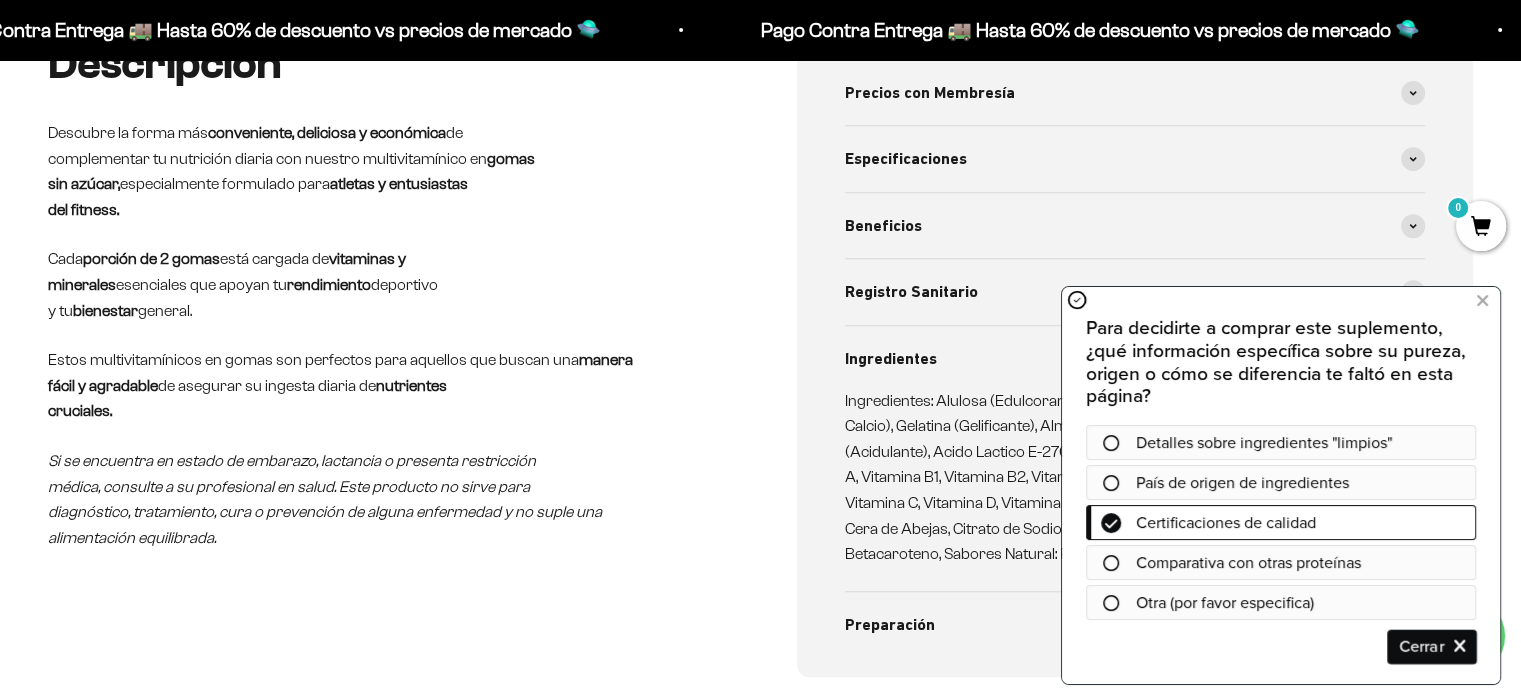 click on "Cerrar" at bounding box center (1432, 647) 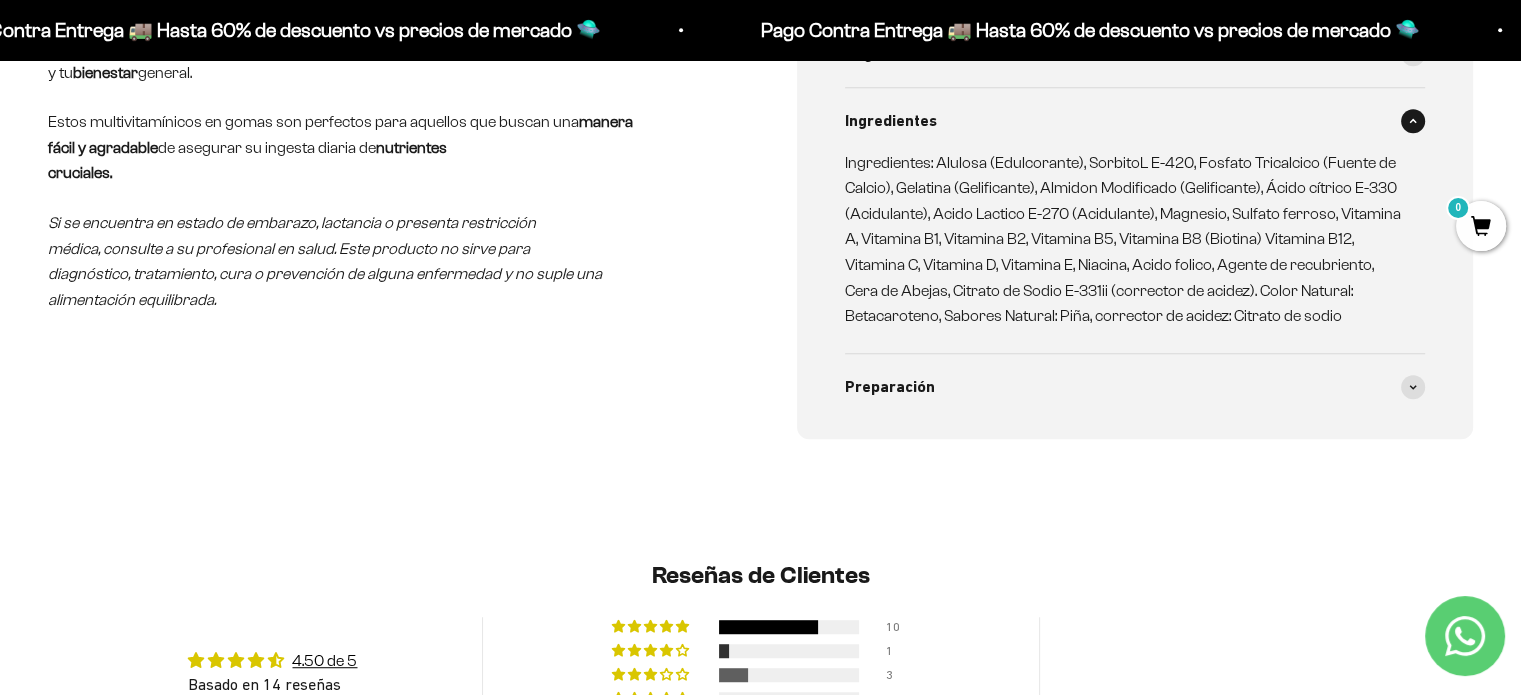 scroll, scrollTop: 1094, scrollLeft: 0, axis: vertical 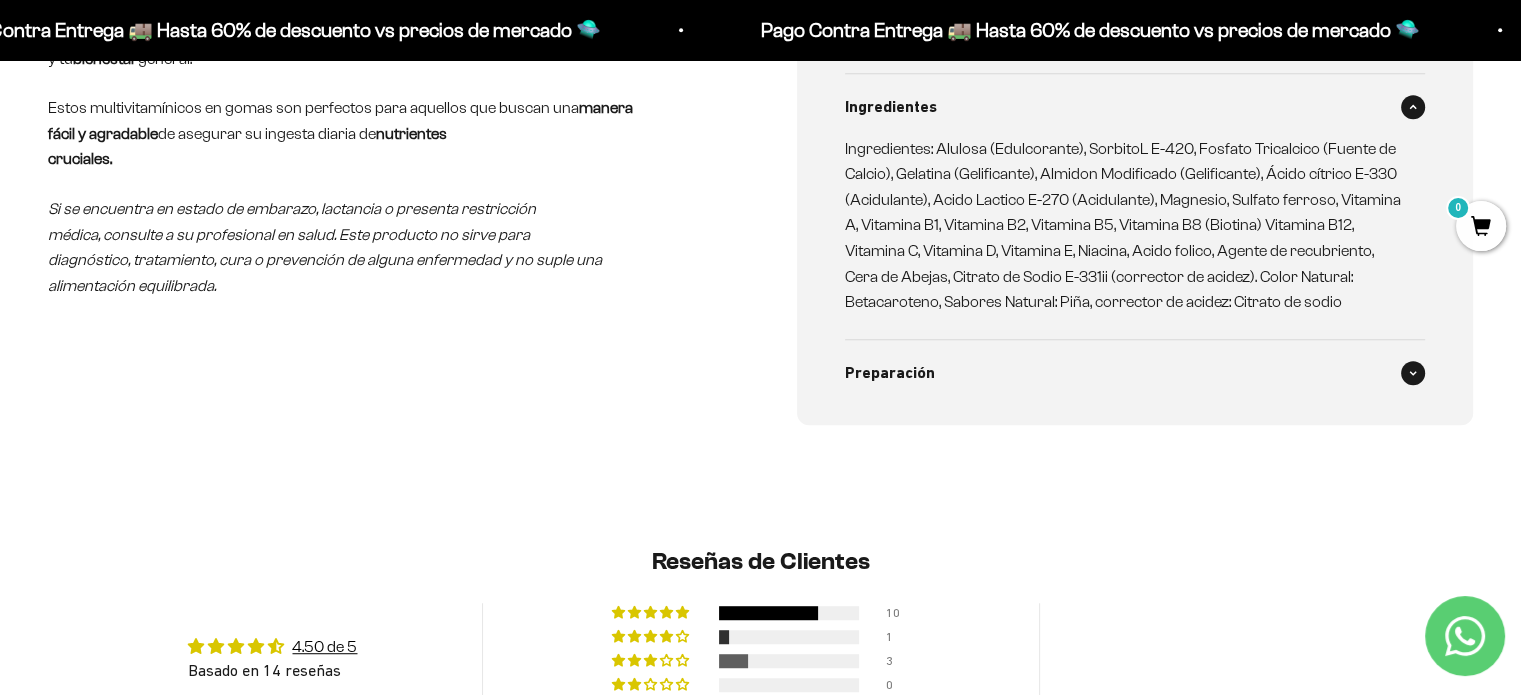 click on "Preparación" at bounding box center [1135, 373] 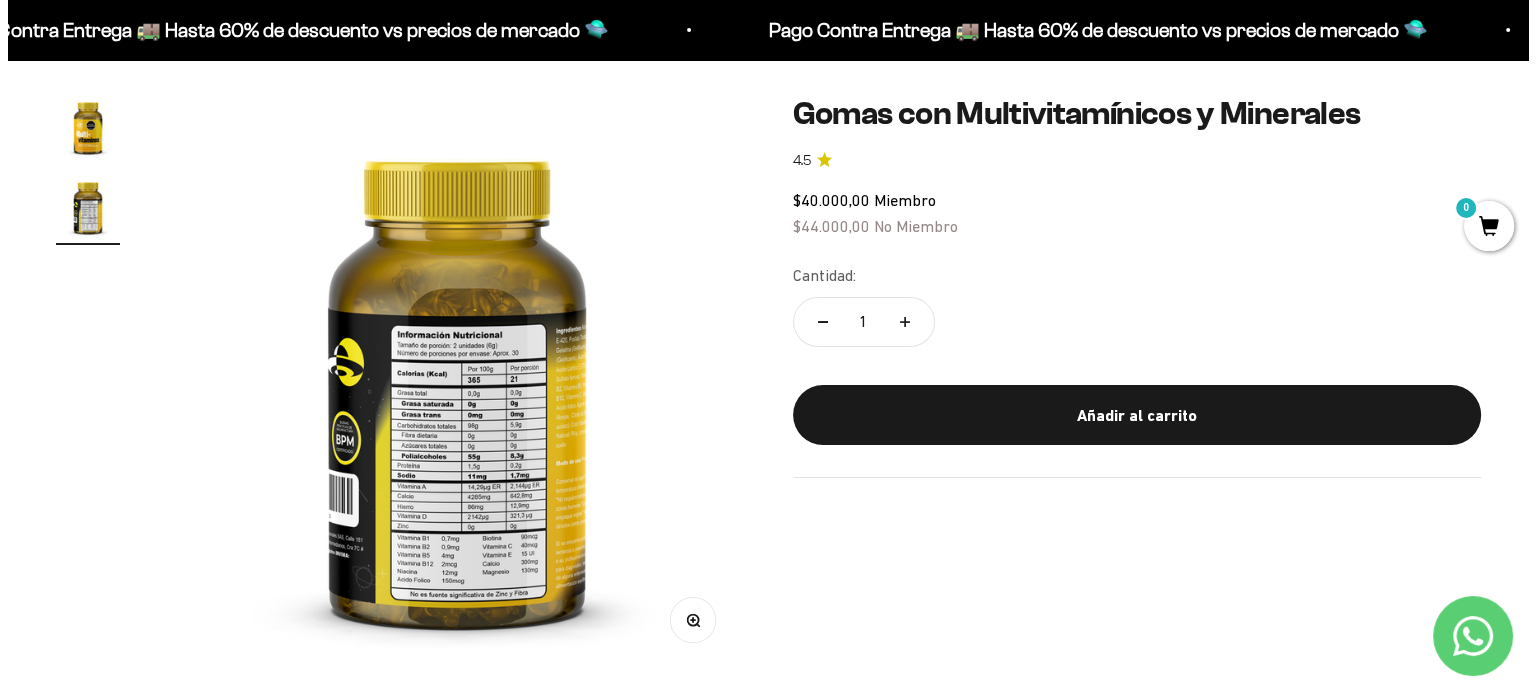 scroll, scrollTop: 160, scrollLeft: 0, axis: vertical 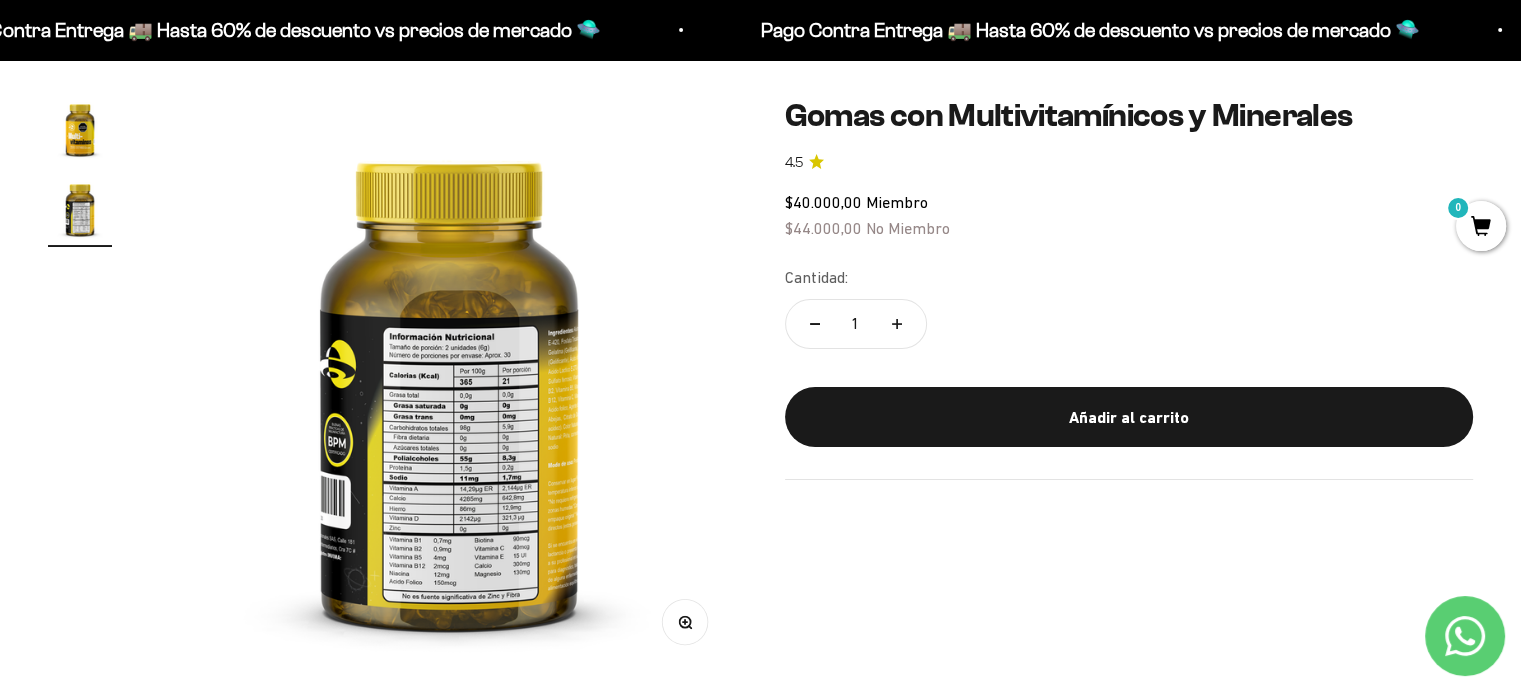 click on "Gomas con Multivitamínicos y Minerales 4.5
$40.000,00   Miembro $44.000,00   No Miembro
Cantidad:
1
Añadir al carrito" 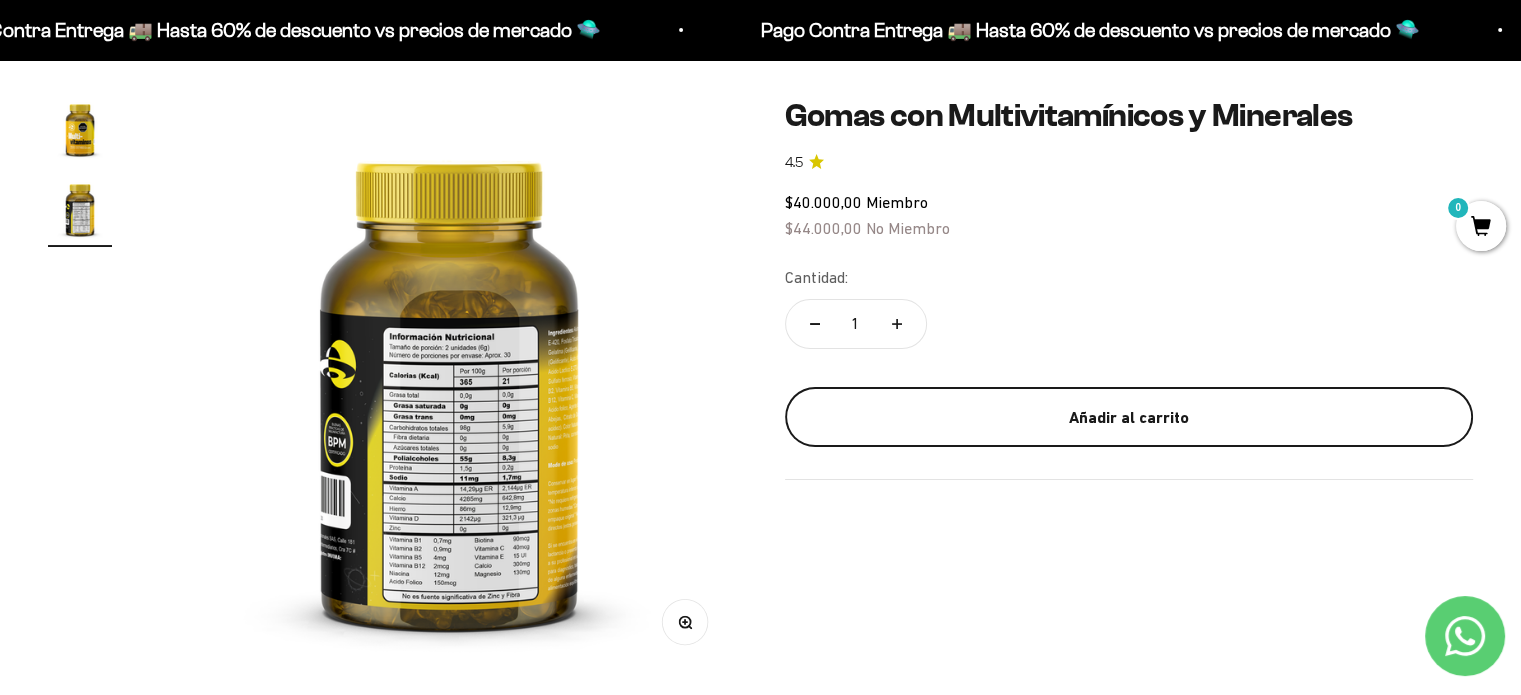 click on "Añadir al carrito" at bounding box center (1129, 418) 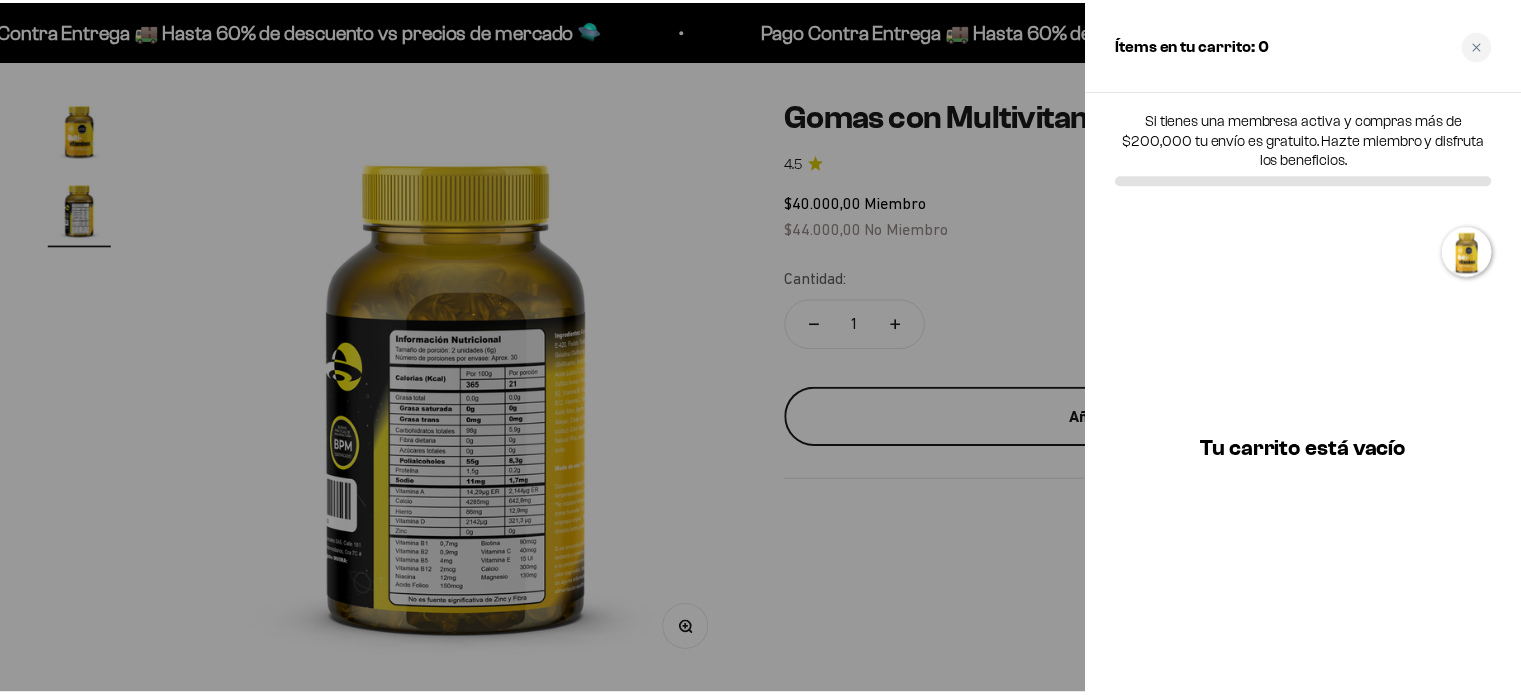 scroll, scrollTop: 0, scrollLeft: 608, axis: horizontal 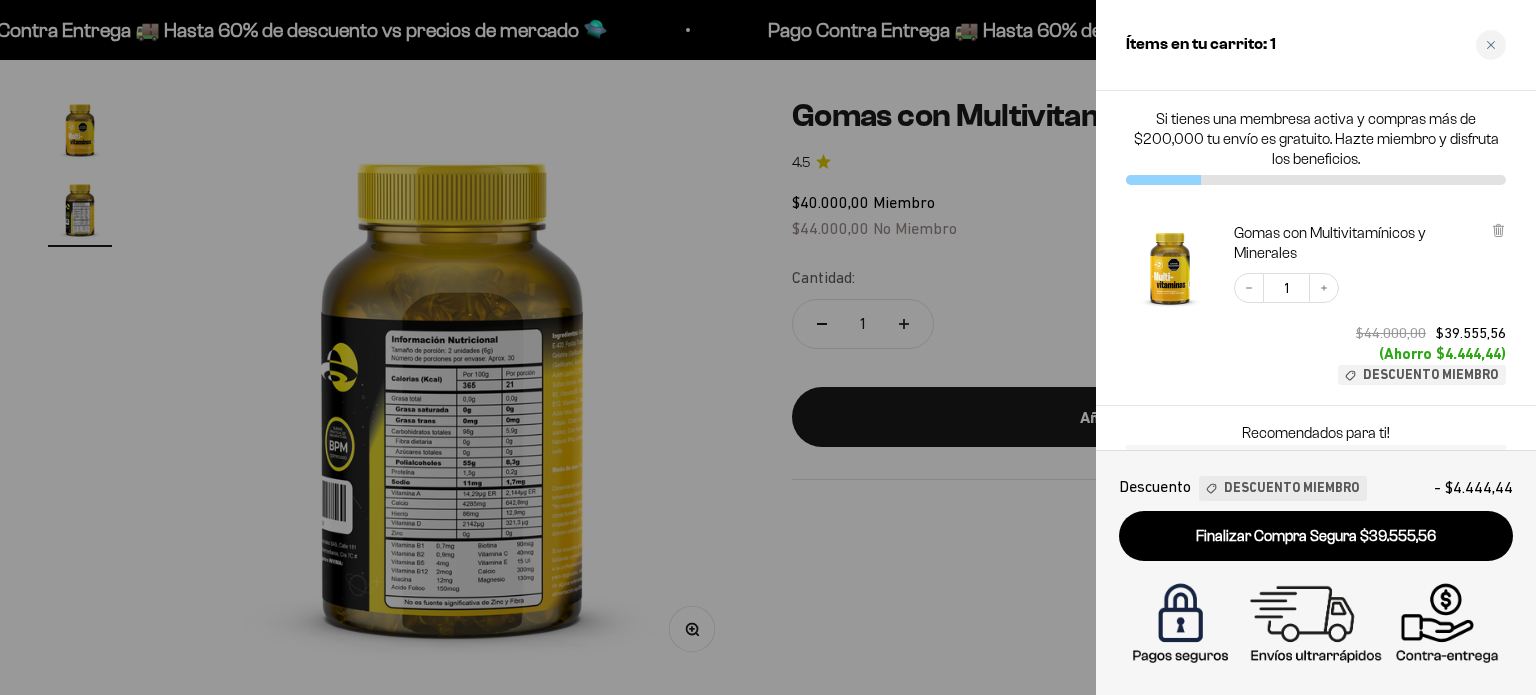 click at bounding box center (768, 347) 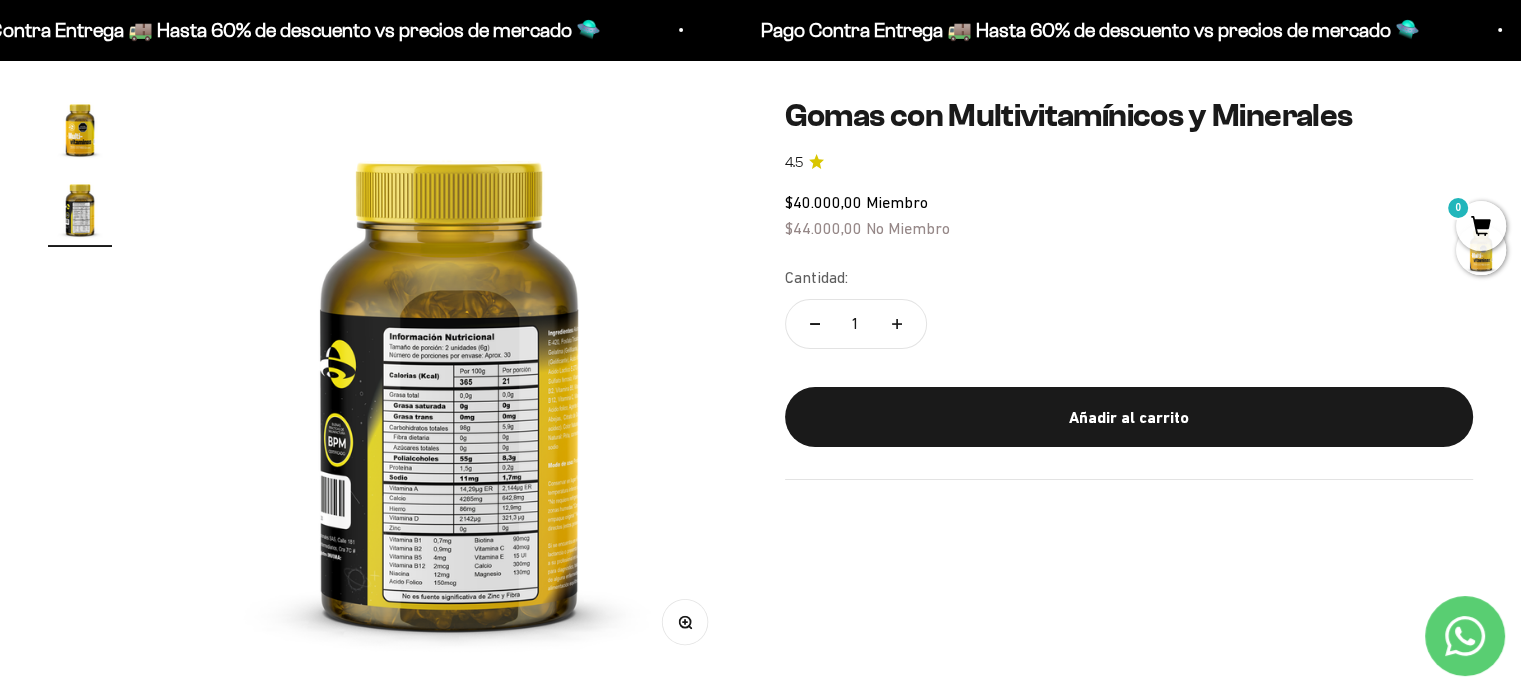 scroll, scrollTop: 0, scrollLeft: 600, axis: horizontal 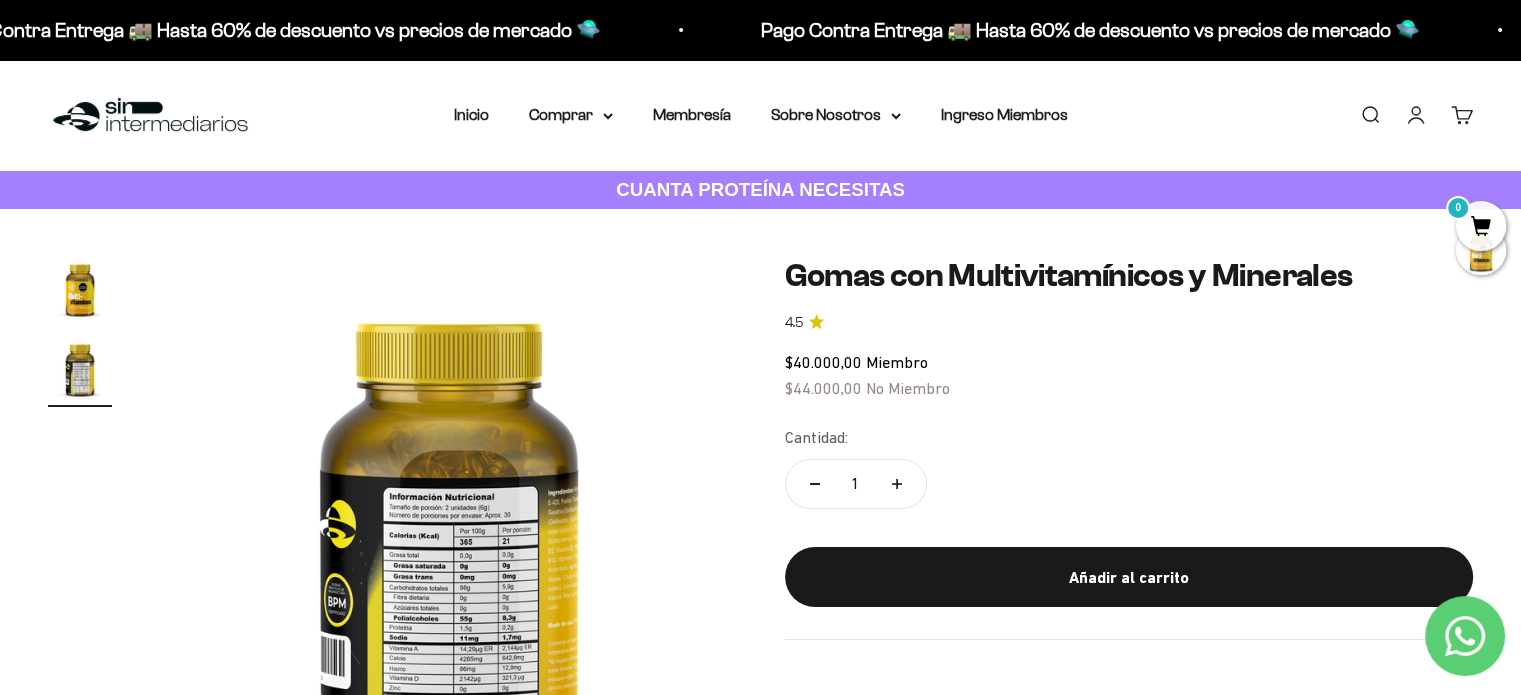 click on "Menú
Buscar
Inicio
Comprar
Proteínas
Ver Todos
Whey
Iso Vegan Pancakes Pre-Entreno 0" at bounding box center [760, 115] 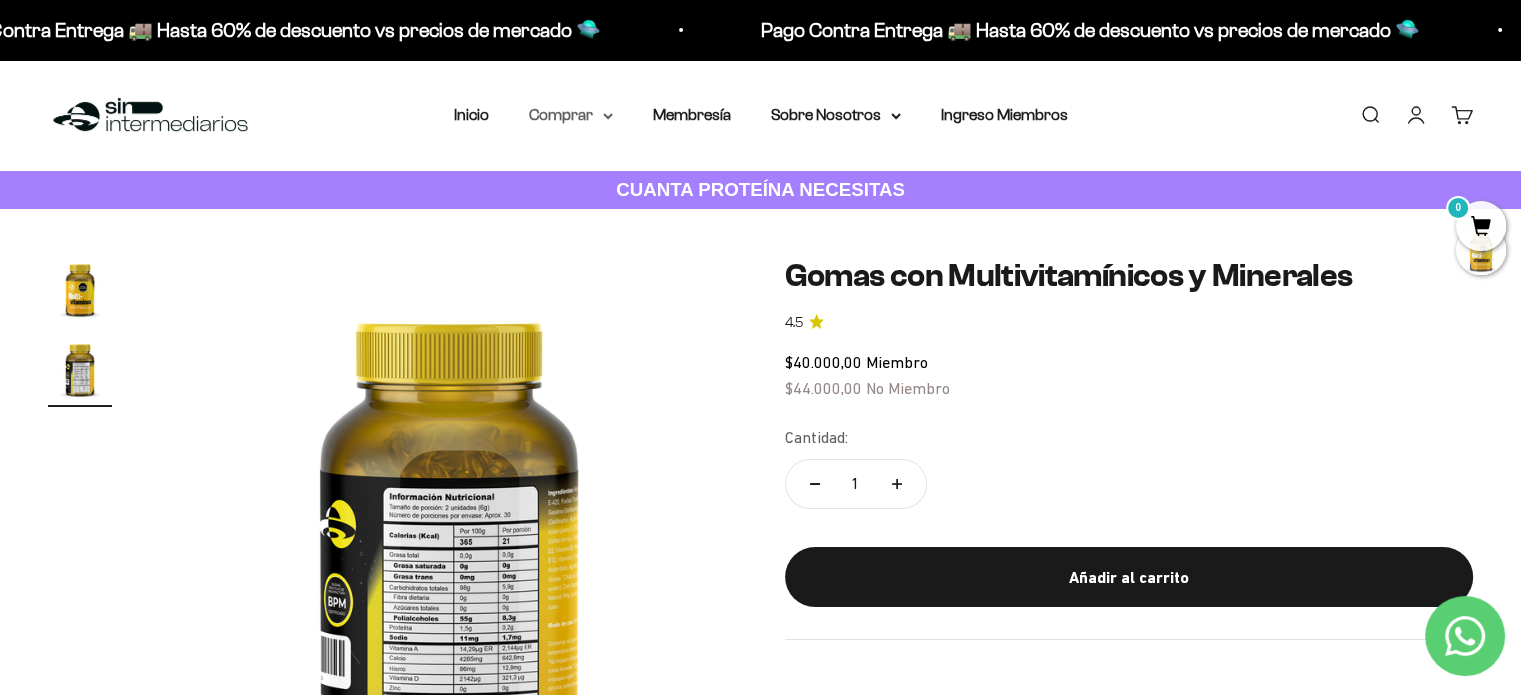 click on "Comprar" at bounding box center [571, 115] 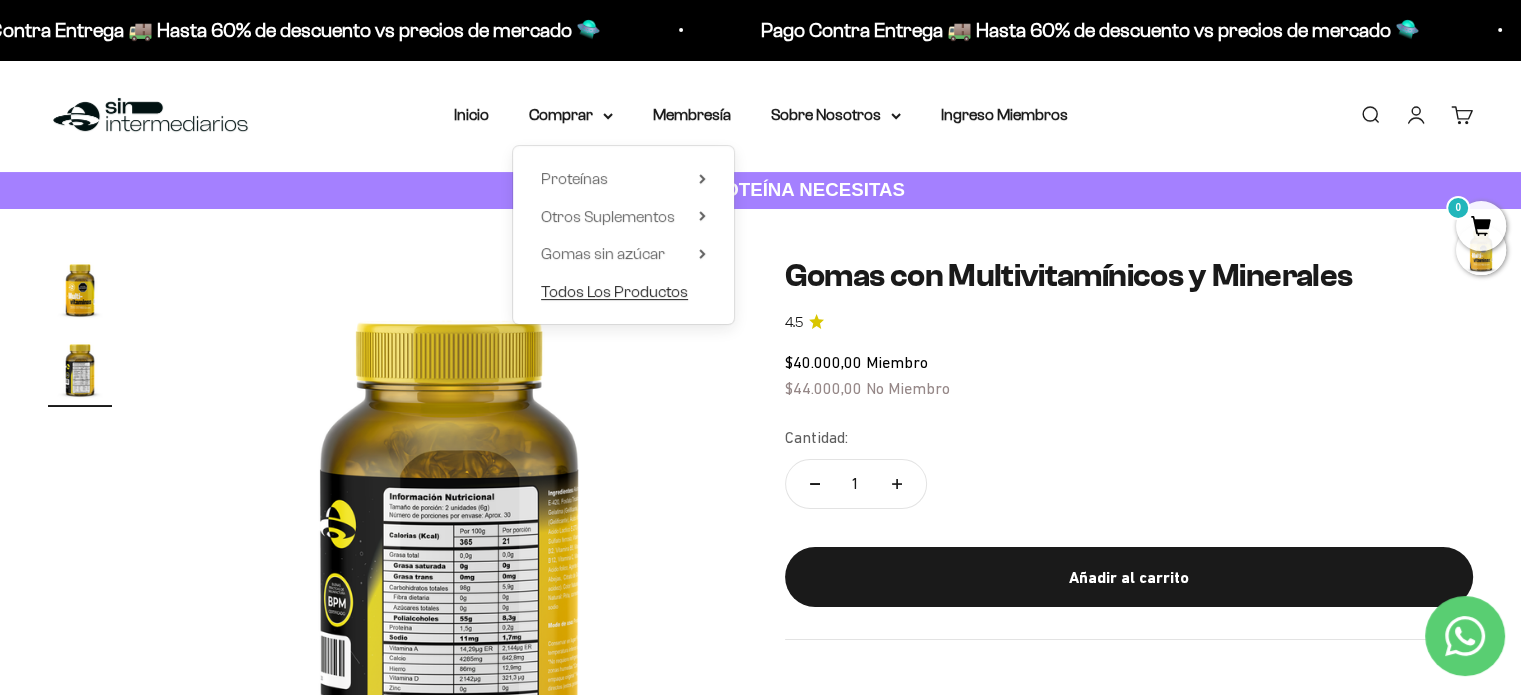 click on "Todos Los Productos" at bounding box center [614, 291] 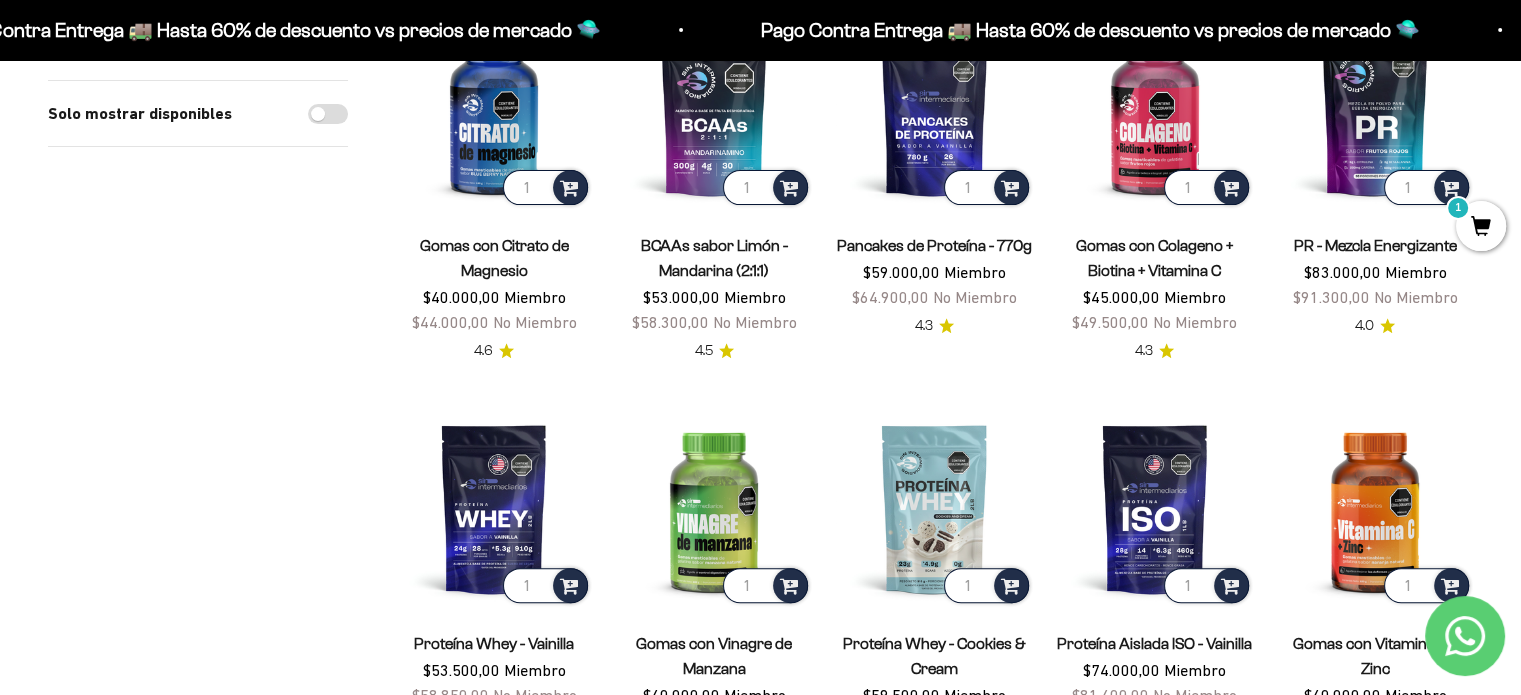 scroll, scrollTop: 702, scrollLeft: 0, axis: vertical 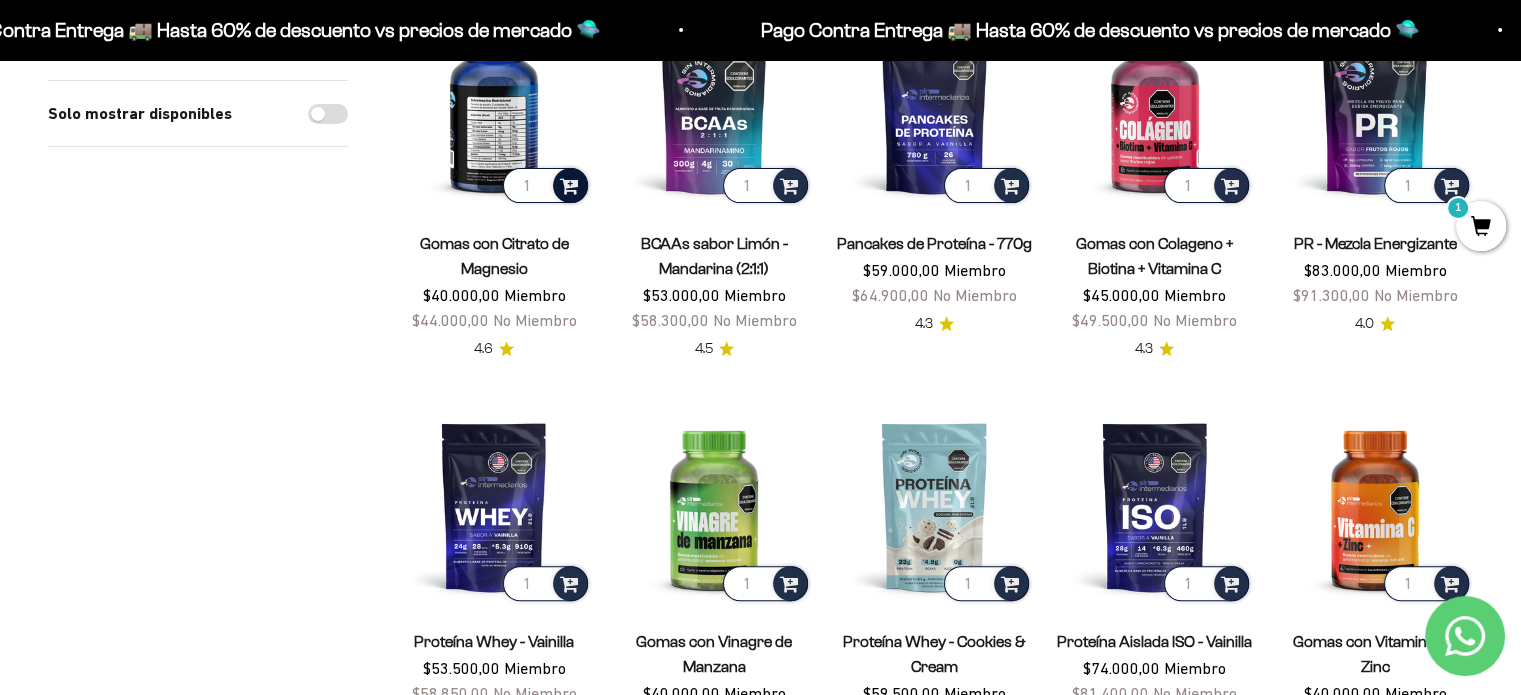 click at bounding box center [569, 184] 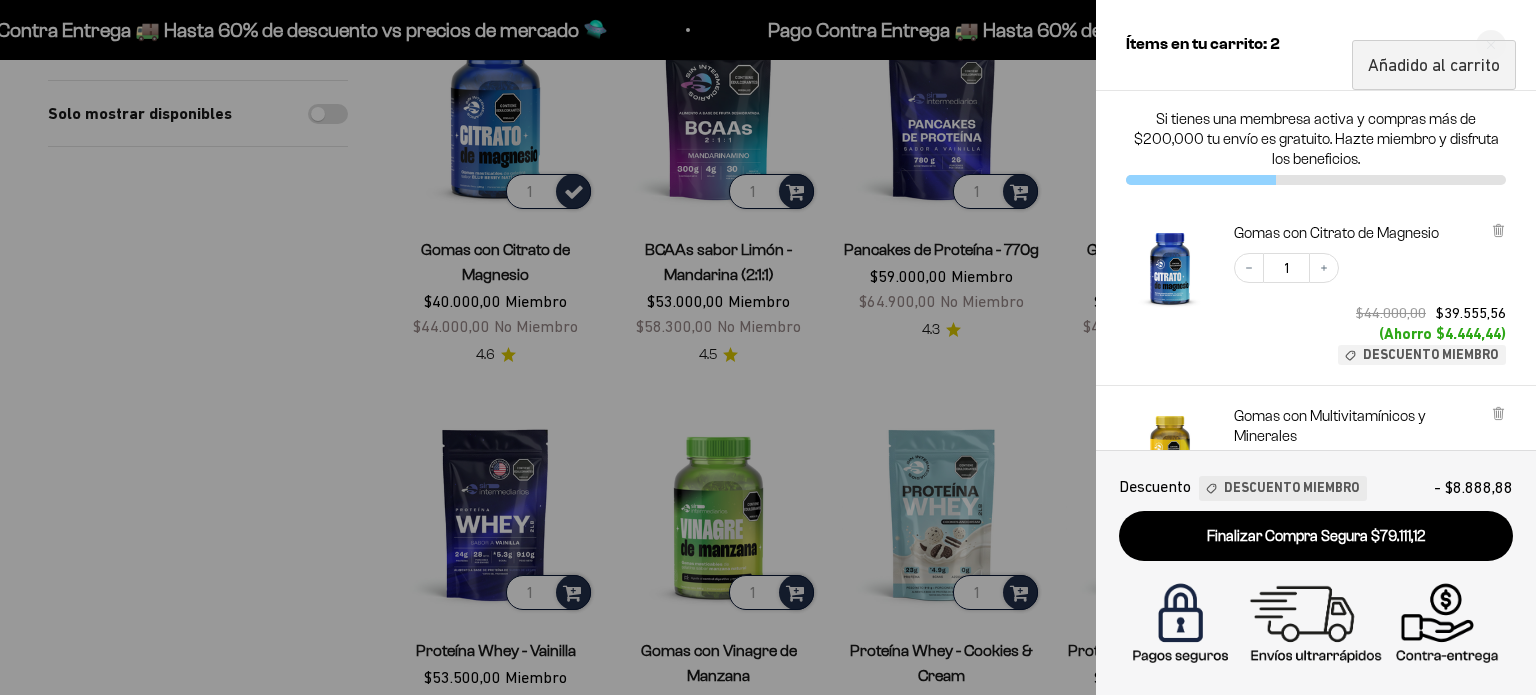 click at bounding box center [768, 347] 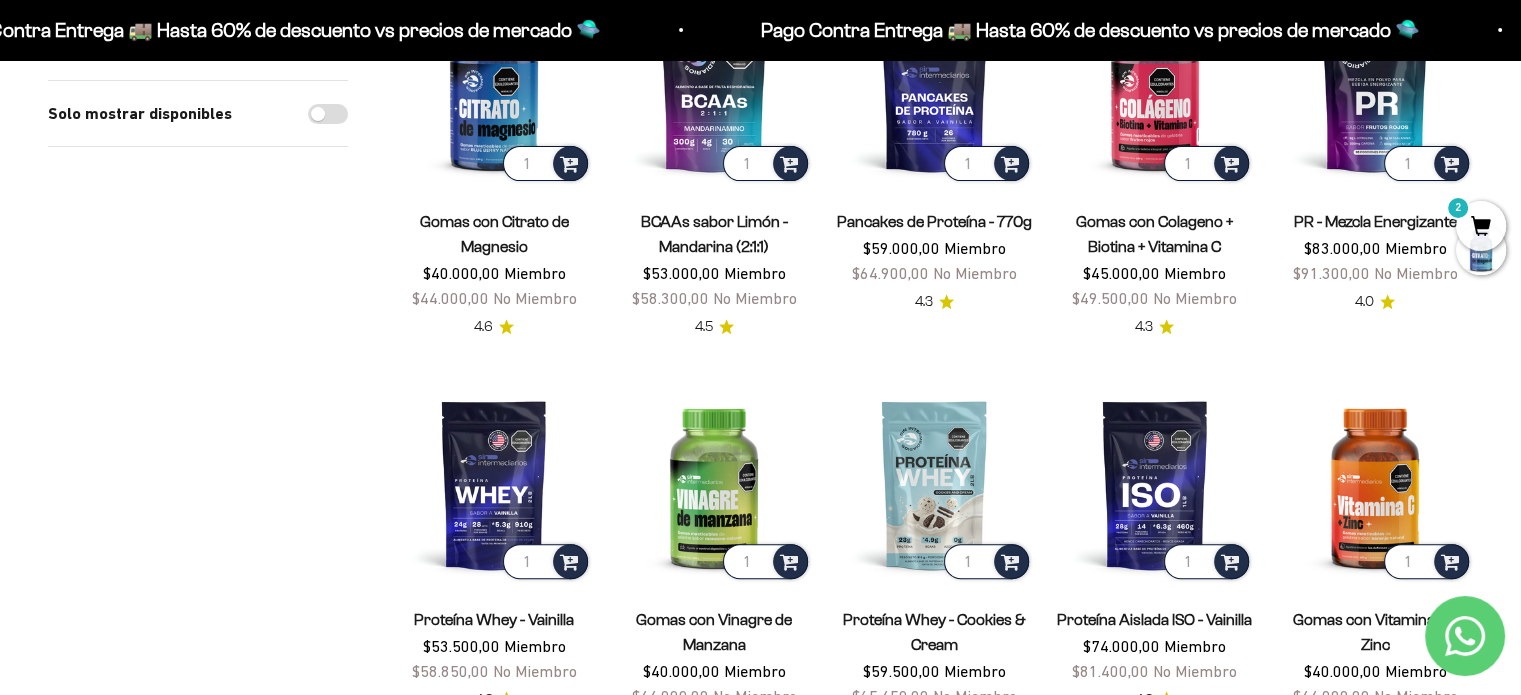 scroll, scrollTop: 515, scrollLeft: 0, axis: vertical 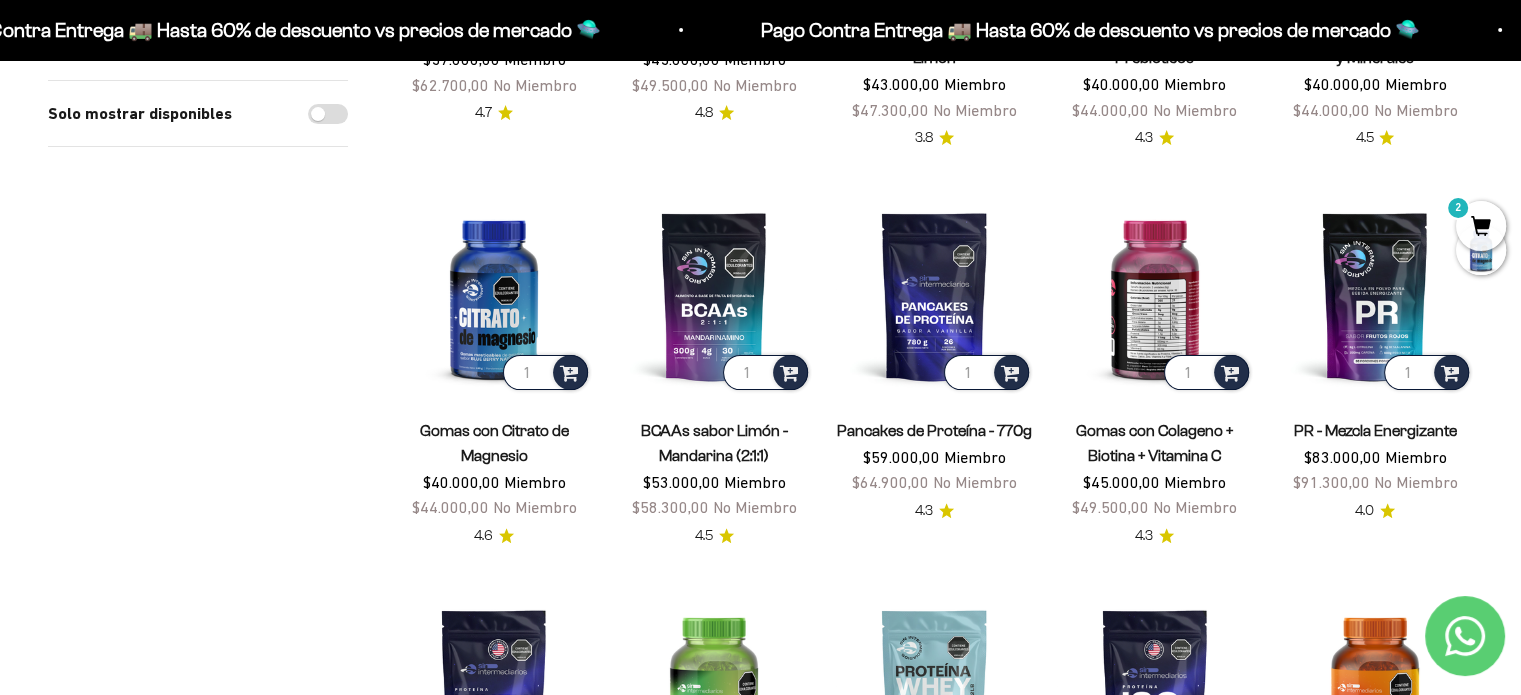 click at bounding box center (1155, 296) 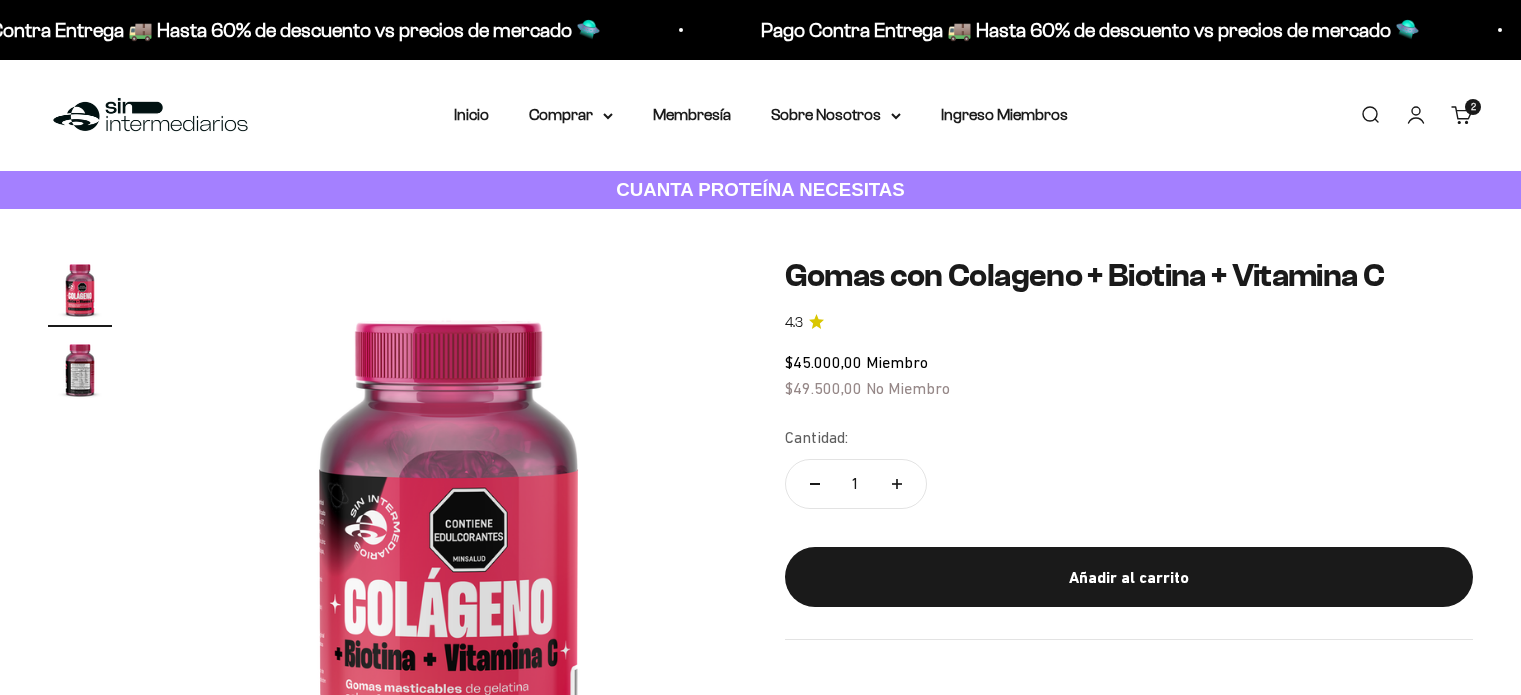 scroll, scrollTop: 0, scrollLeft: 0, axis: both 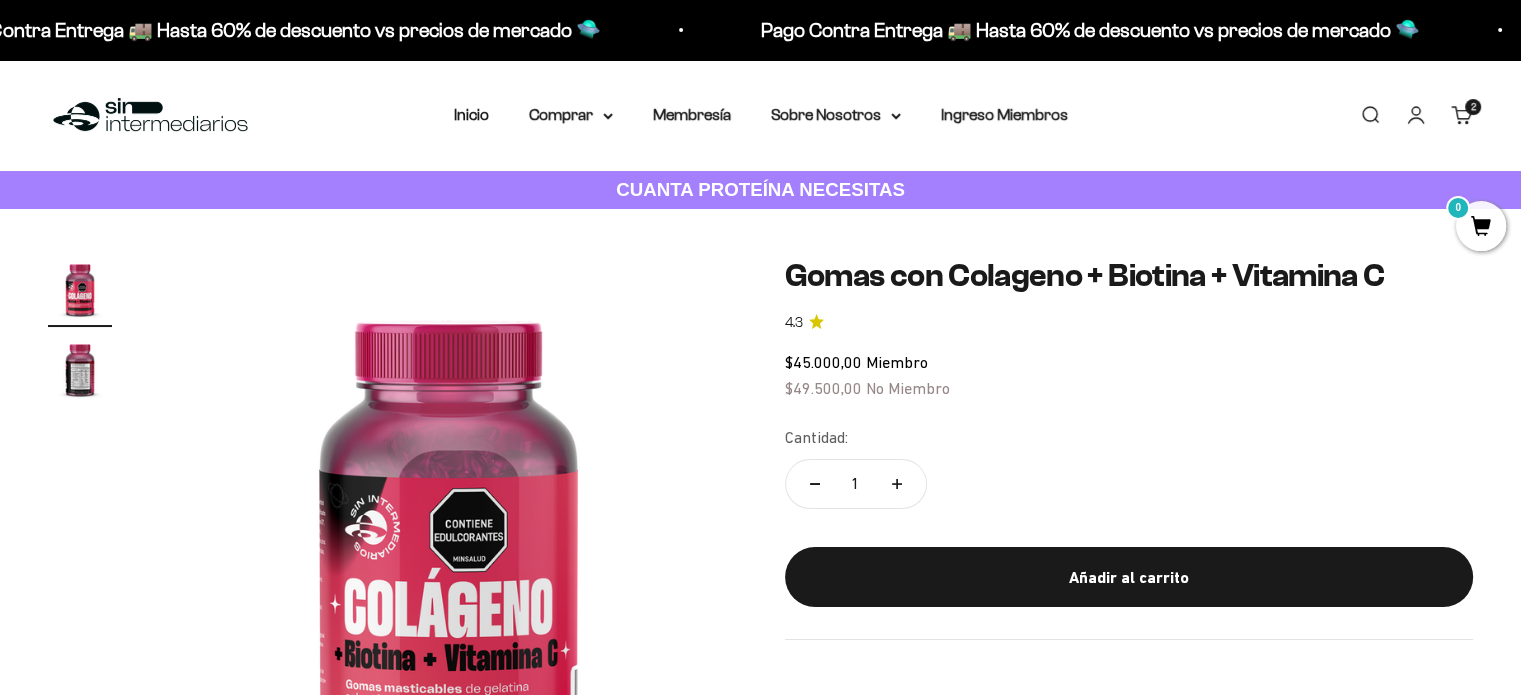 click at bounding box center (80, 369) 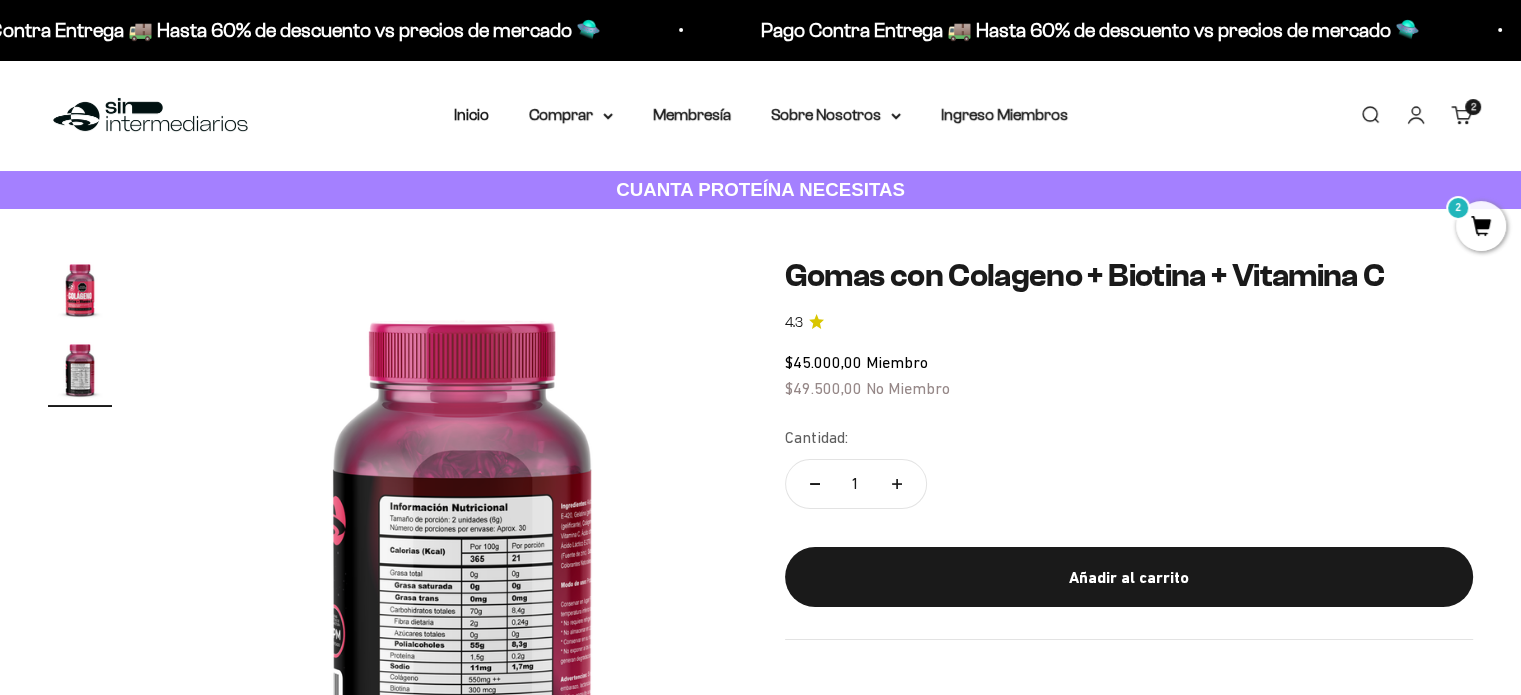 scroll, scrollTop: 0, scrollLeft: 600, axis: horizontal 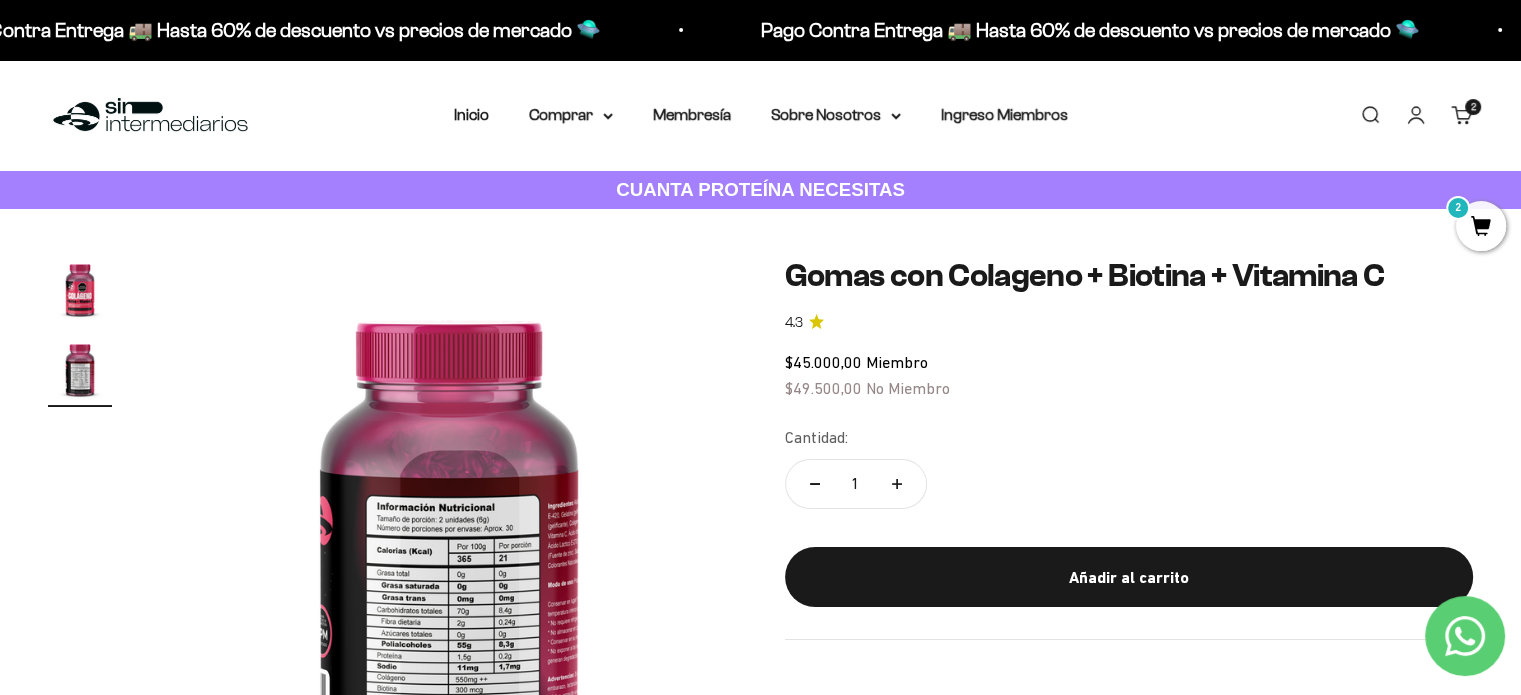 click at bounding box center [80, 289] 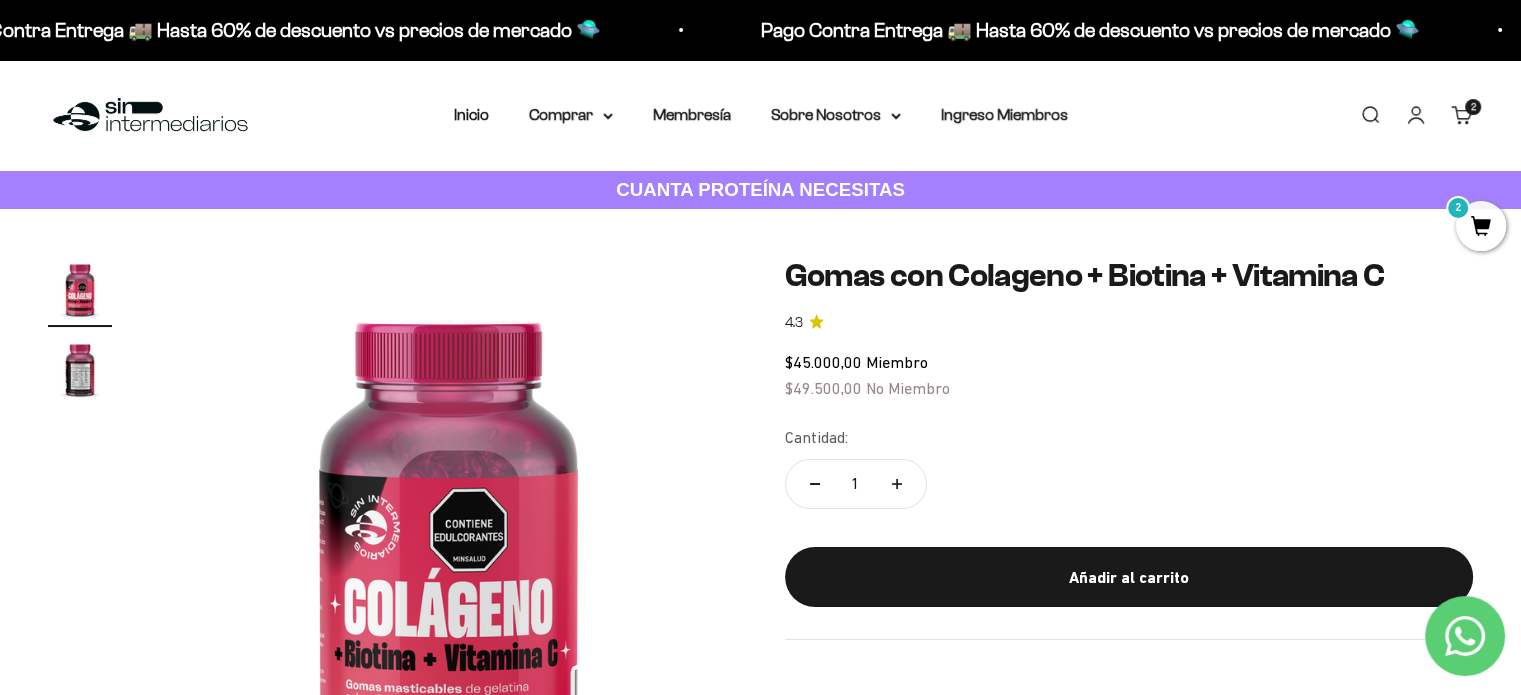 scroll, scrollTop: 0, scrollLeft: 0, axis: both 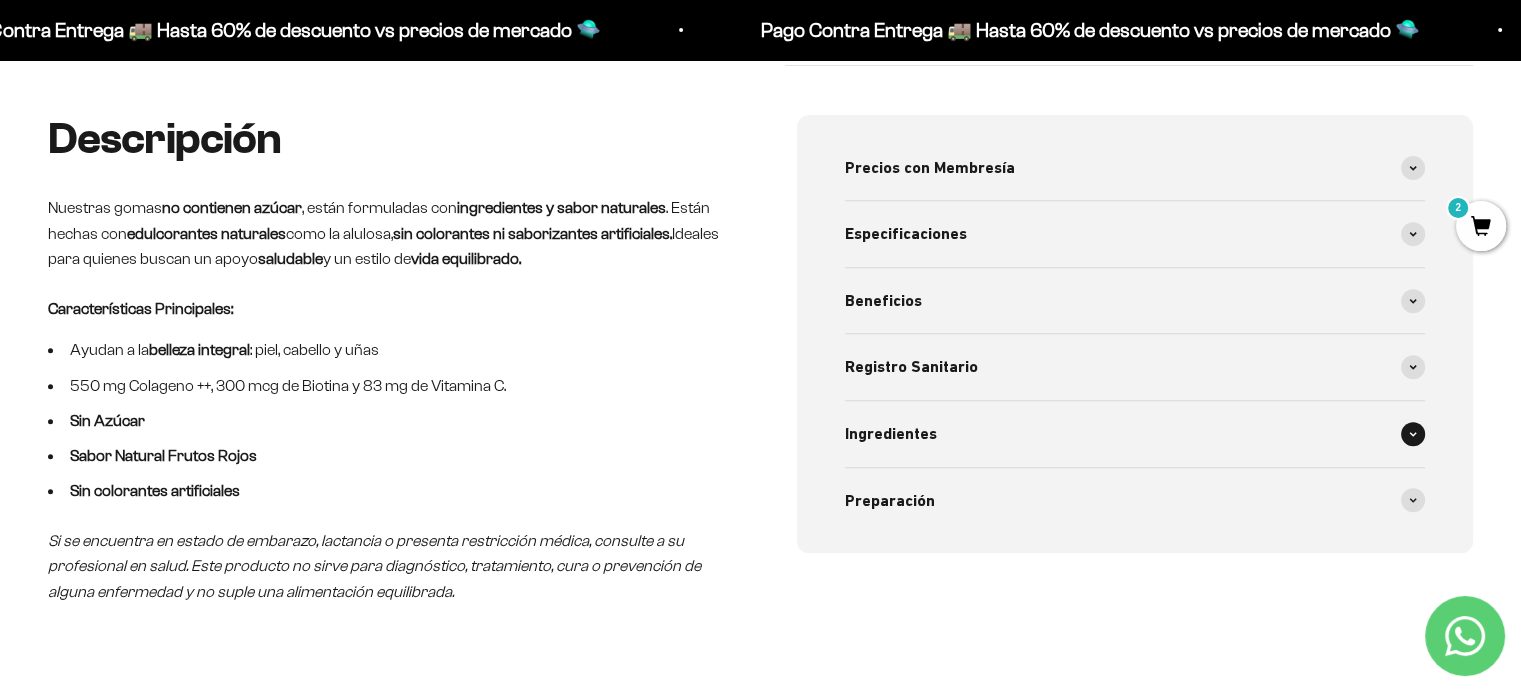 click on "Ingredientes" at bounding box center [1135, 434] 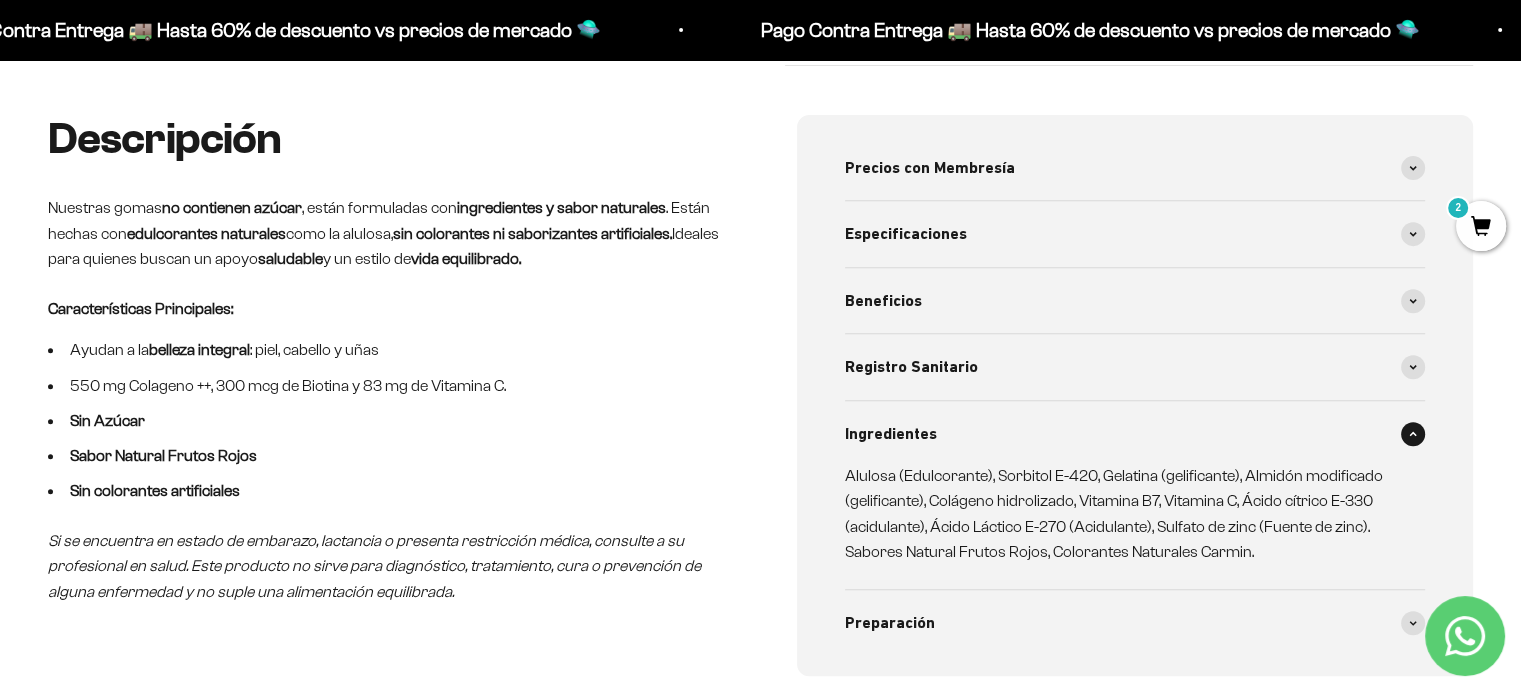 click on "Ingredientes" at bounding box center [1135, 434] 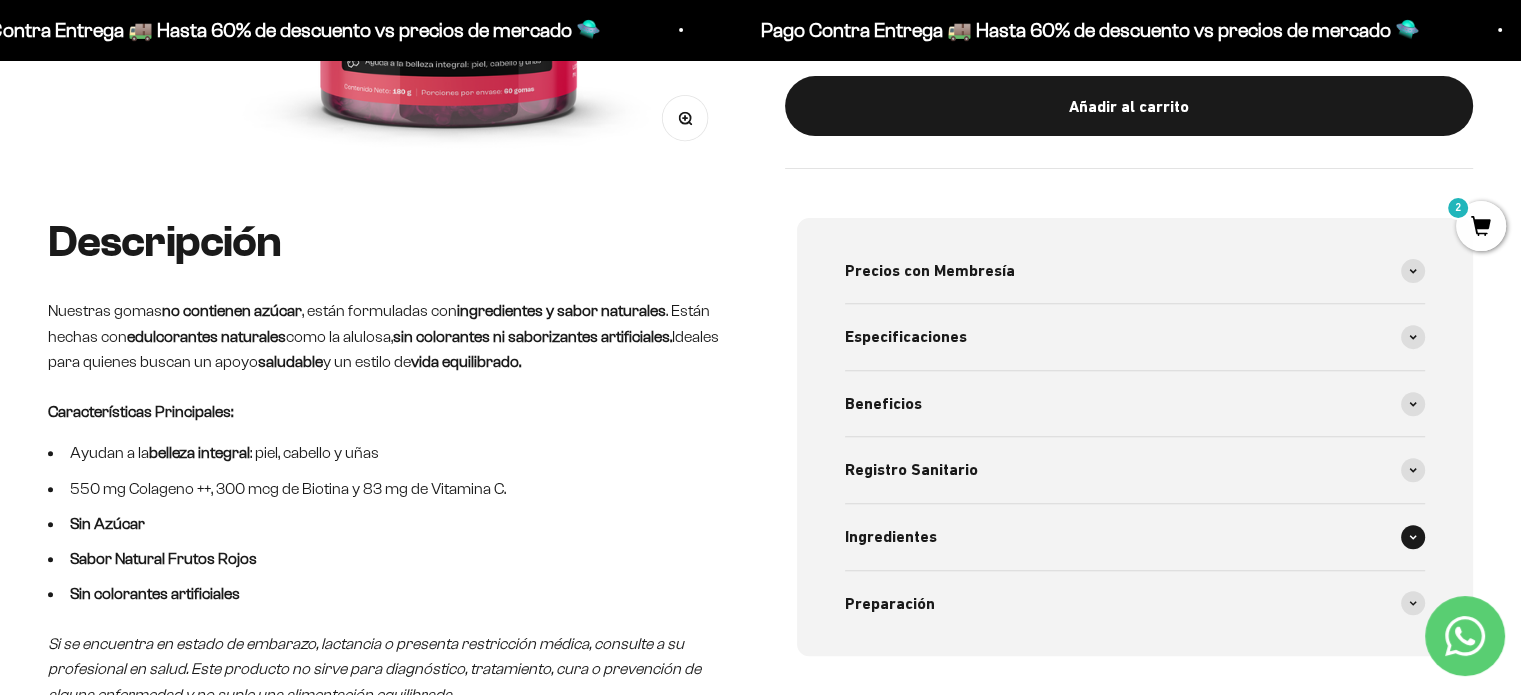scroll, scrollTop: 663, scrollLeft: 0, axis: vertical 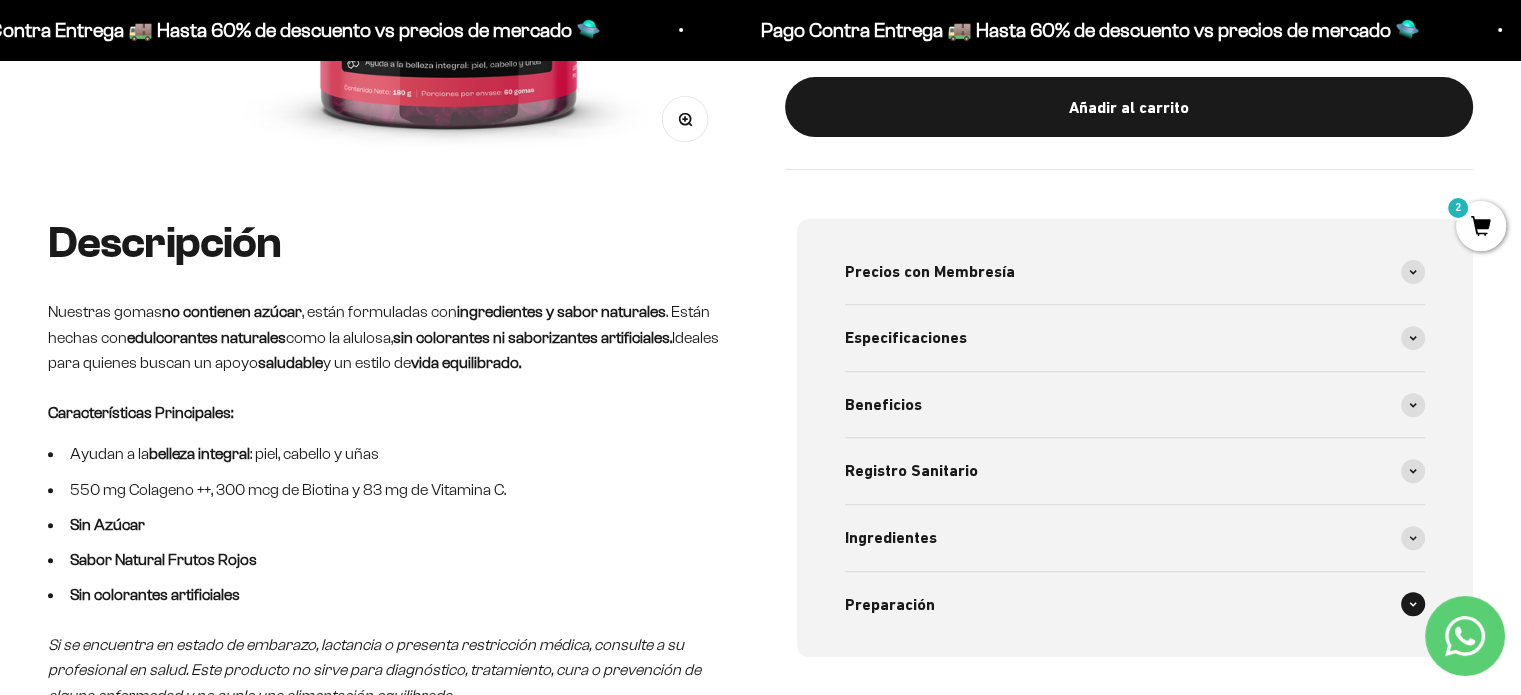 click on "Preparación" at bounding box center [1135, 605] 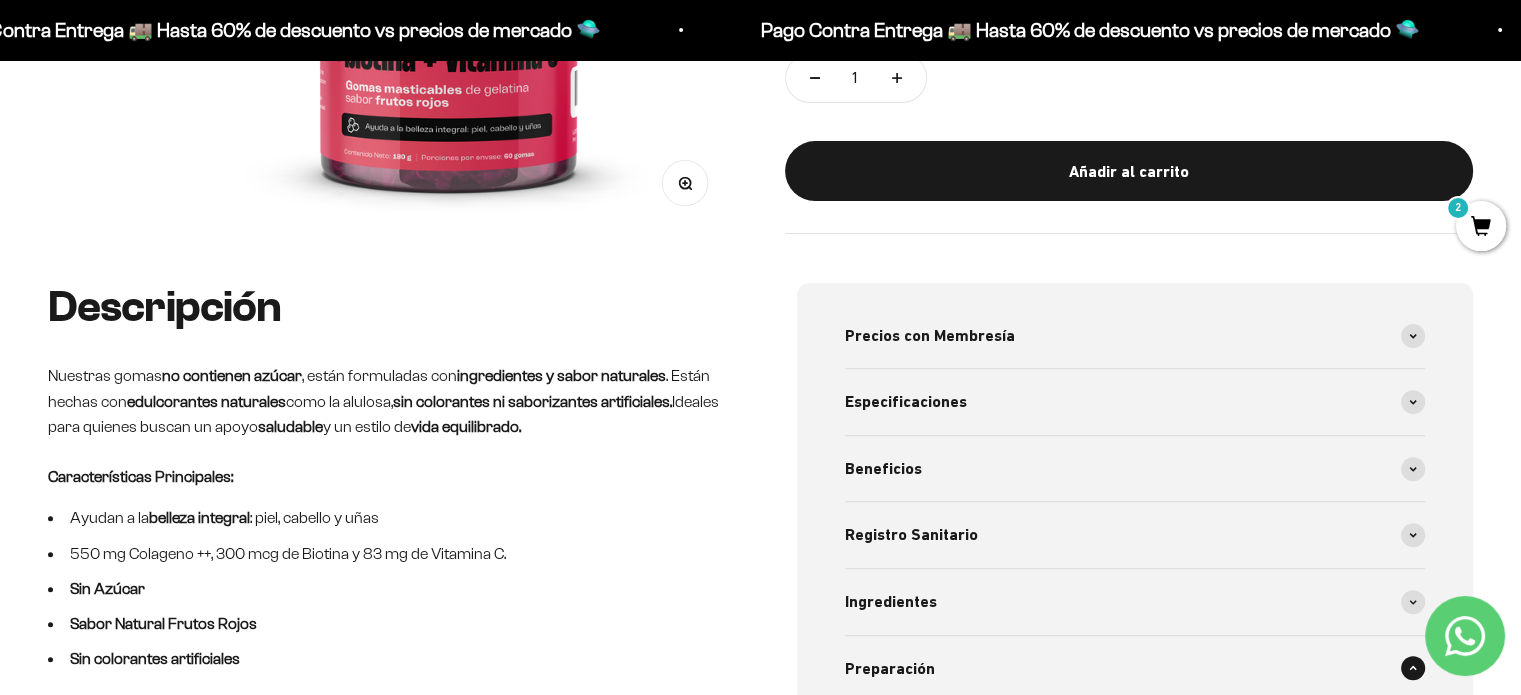 scroll, scrollTop: 571, scrollLeft: 0, axis: vertical 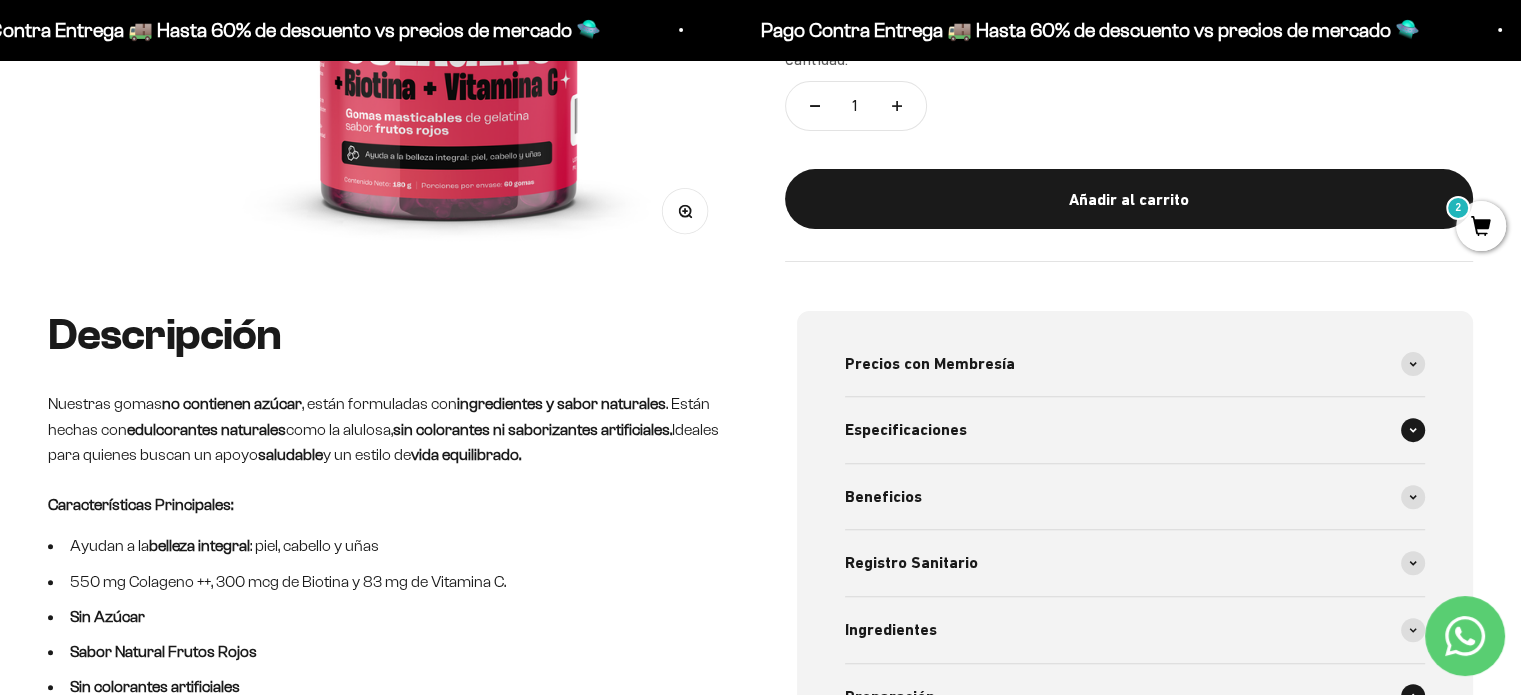click on "Especificaciones" at bounding box center [906, 430] 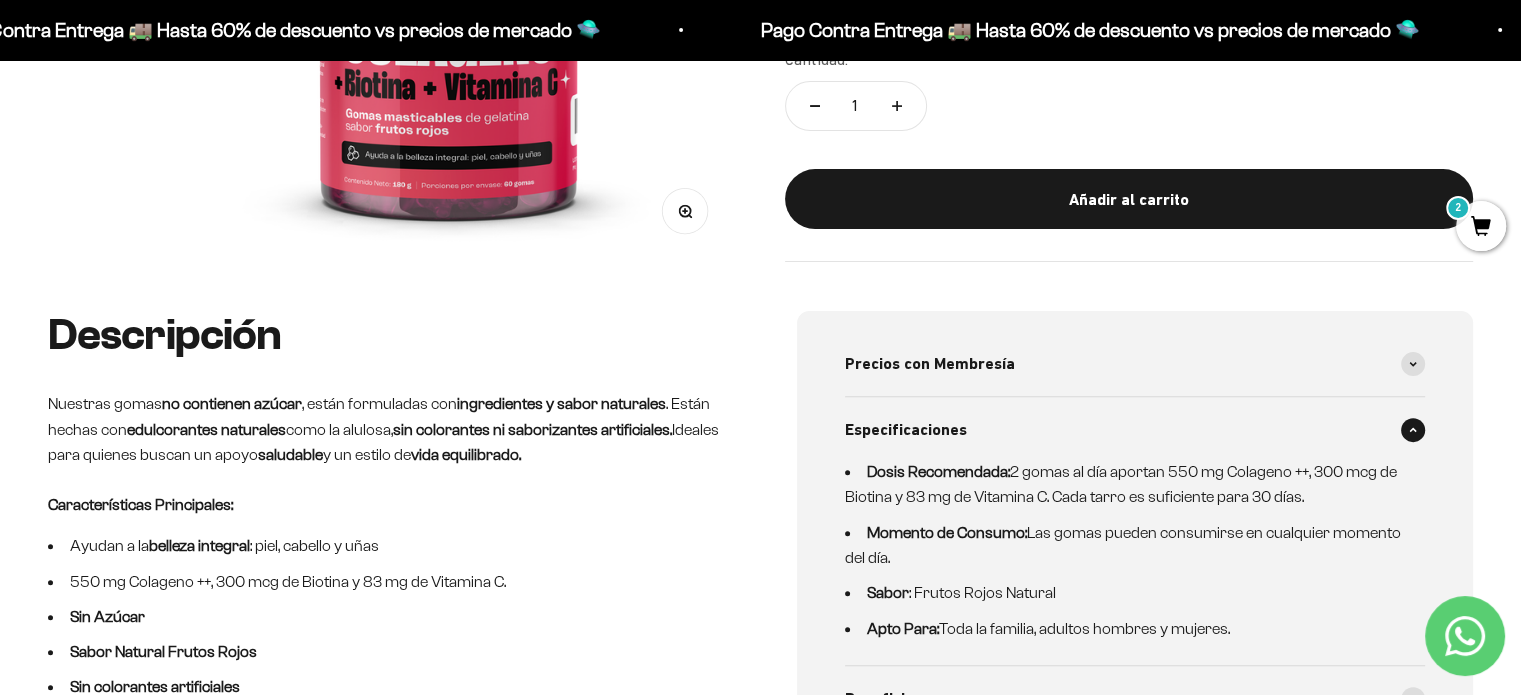 click on "Especificaciones" at bounding box center [906, 430] 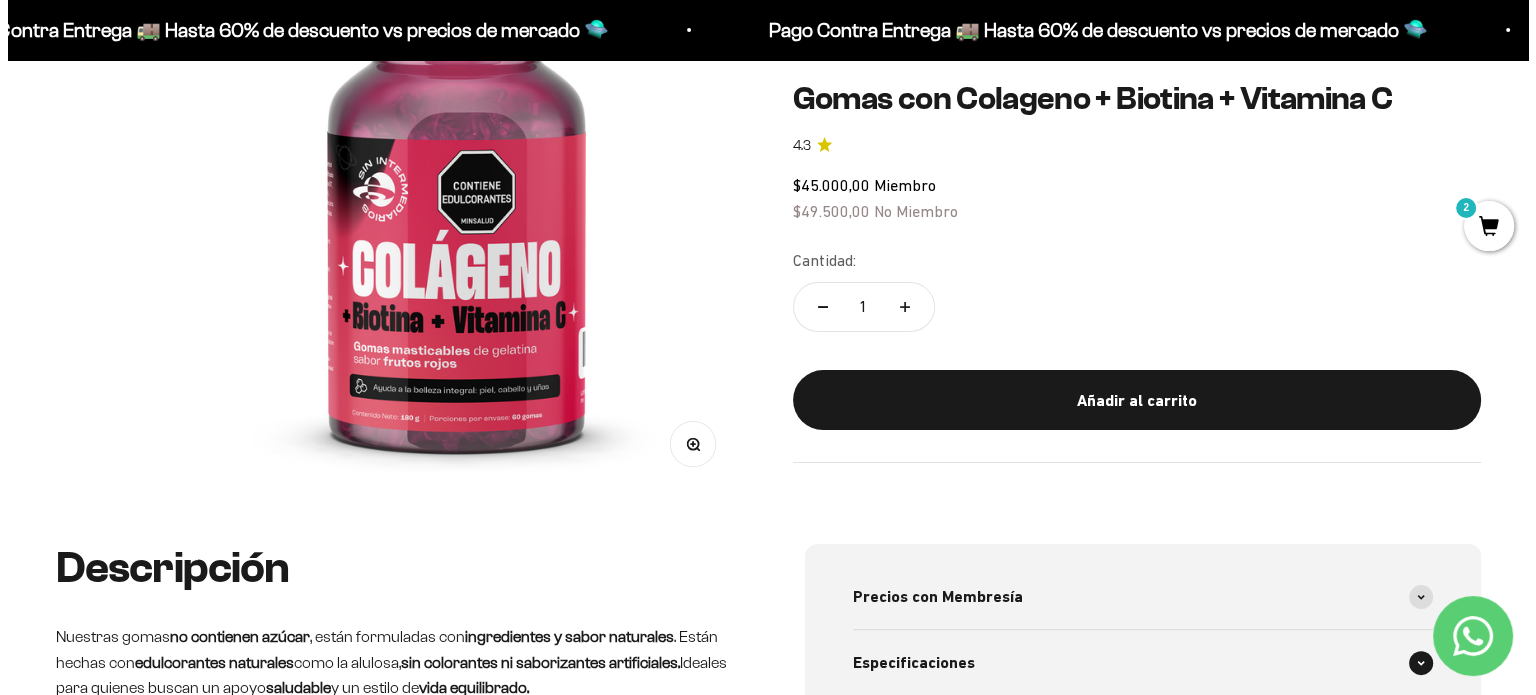 scroll, scrollTop: 306, scrollLeft: 0, axis: vertical 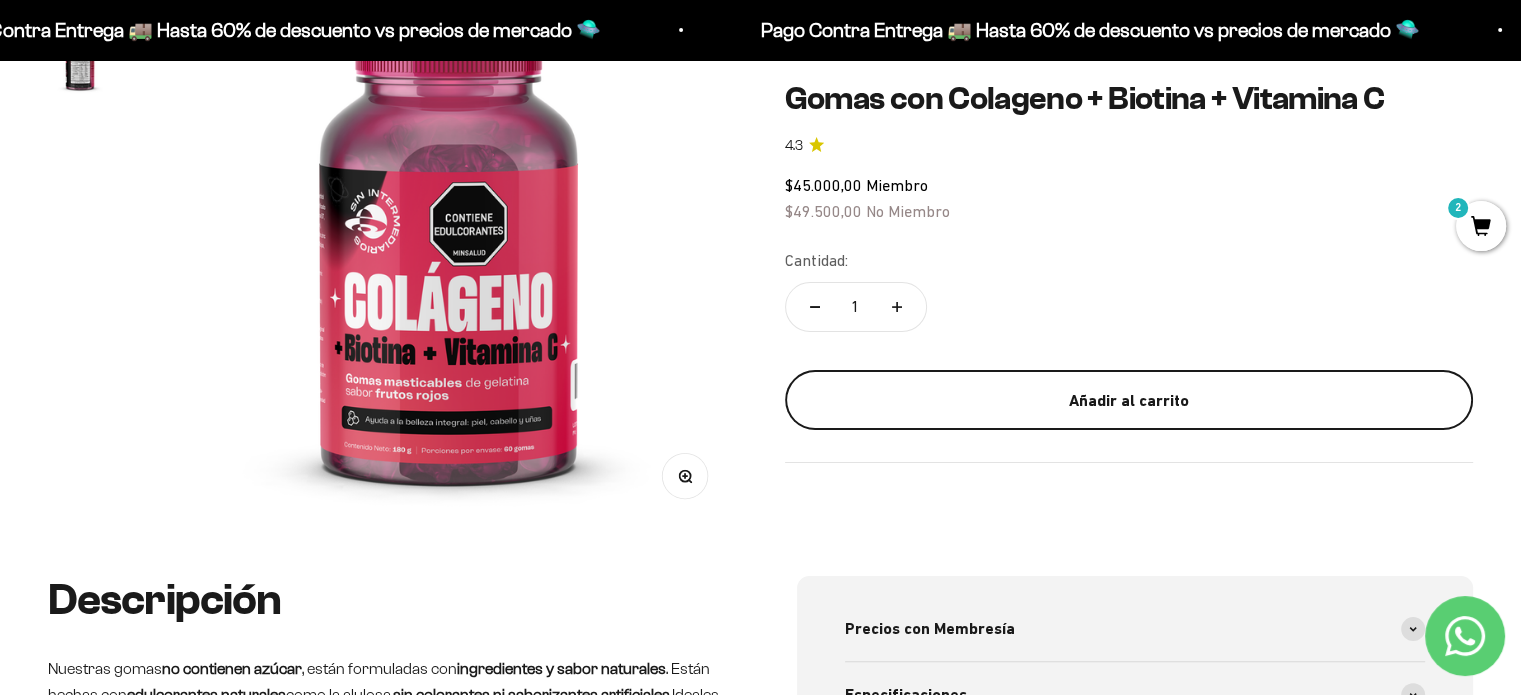 click on "Añadir al carrito" at bounding box center [1129, 400] 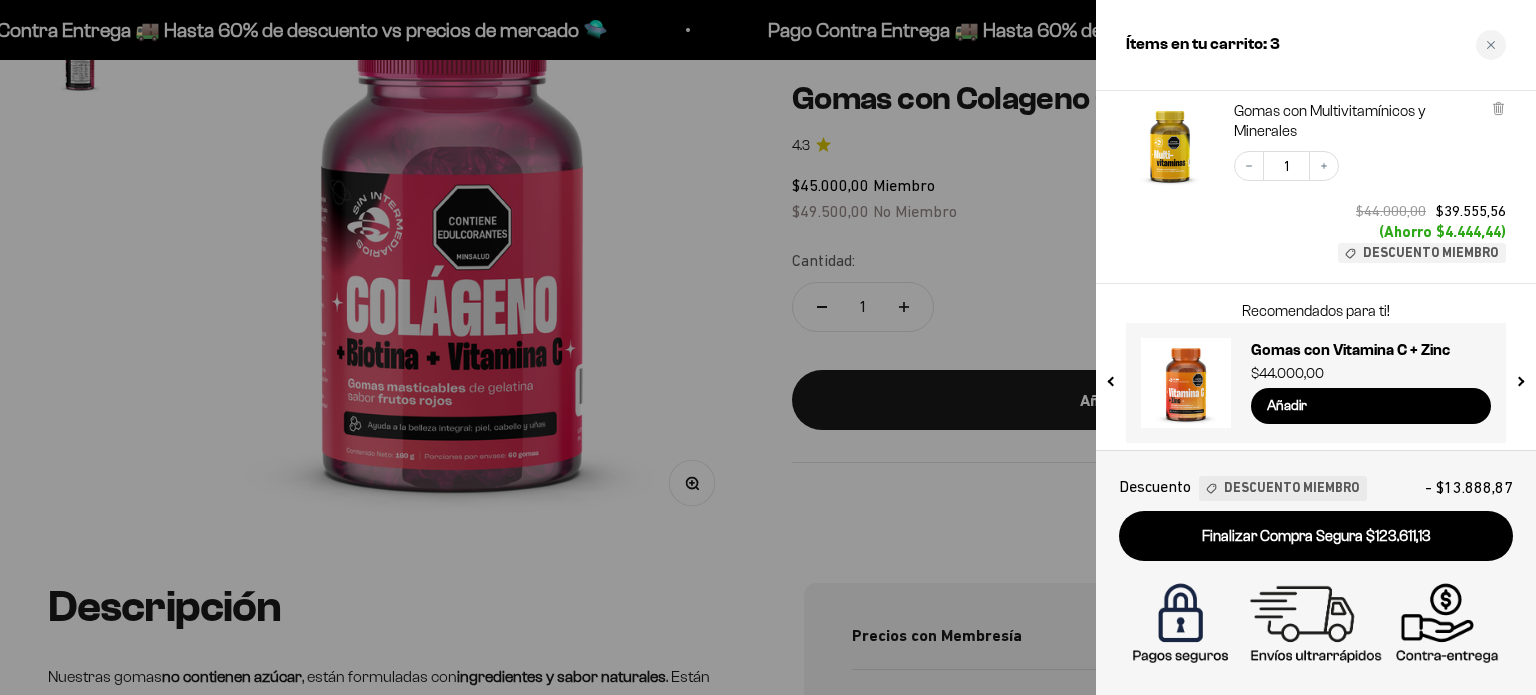 scroll, scrollTop: 517, scrollLeft: 0, axis: vertical 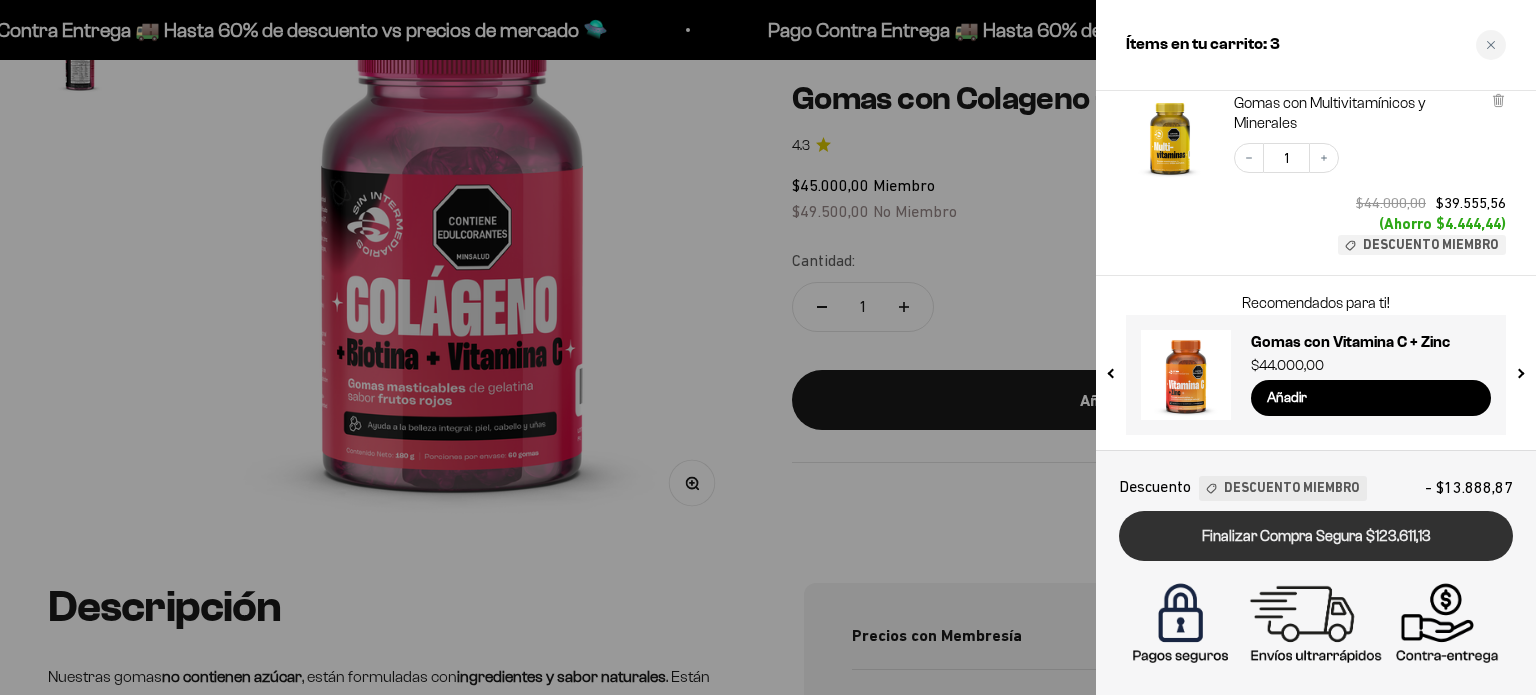 click on "Finalizar Compra Segura $123.611,13" at bounding box center [1316, 536] 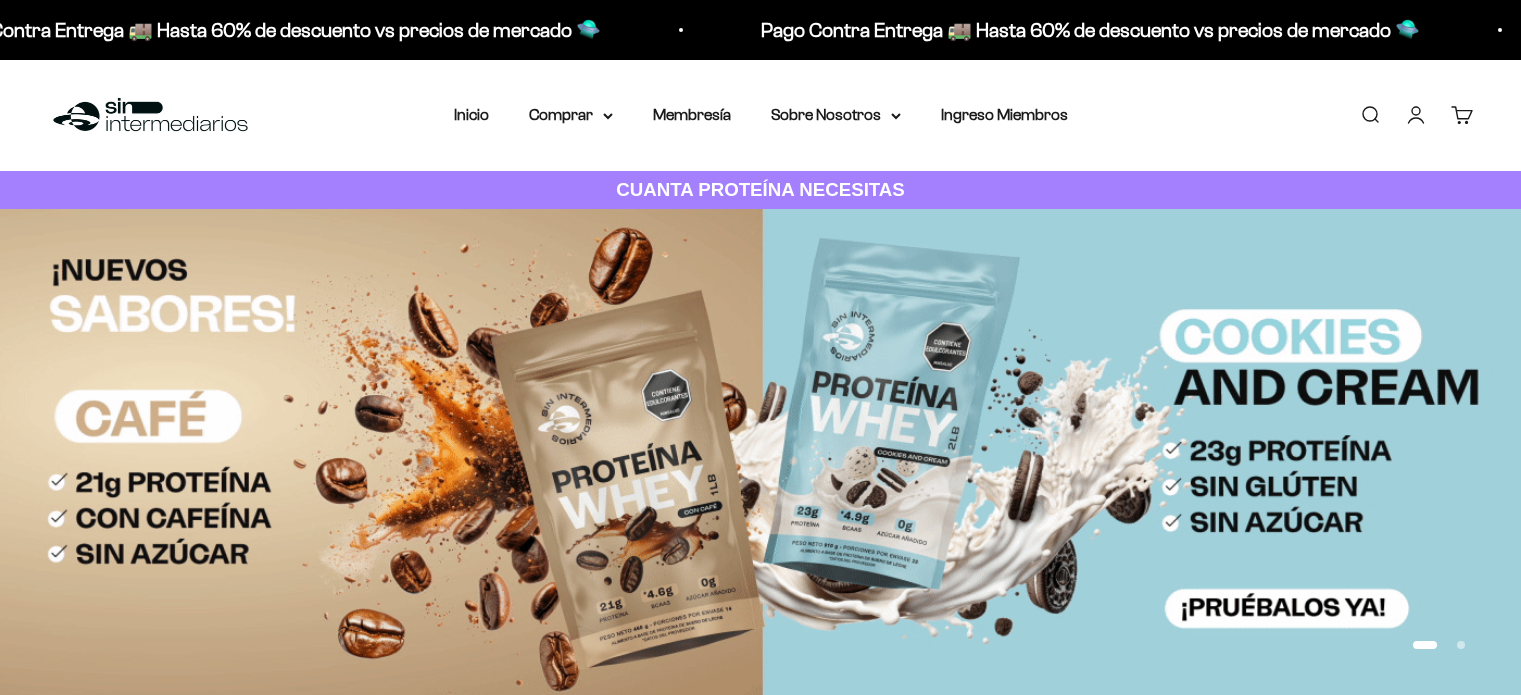 scroll, scrollTop: 0, scrollLeft: 0, axis: both 